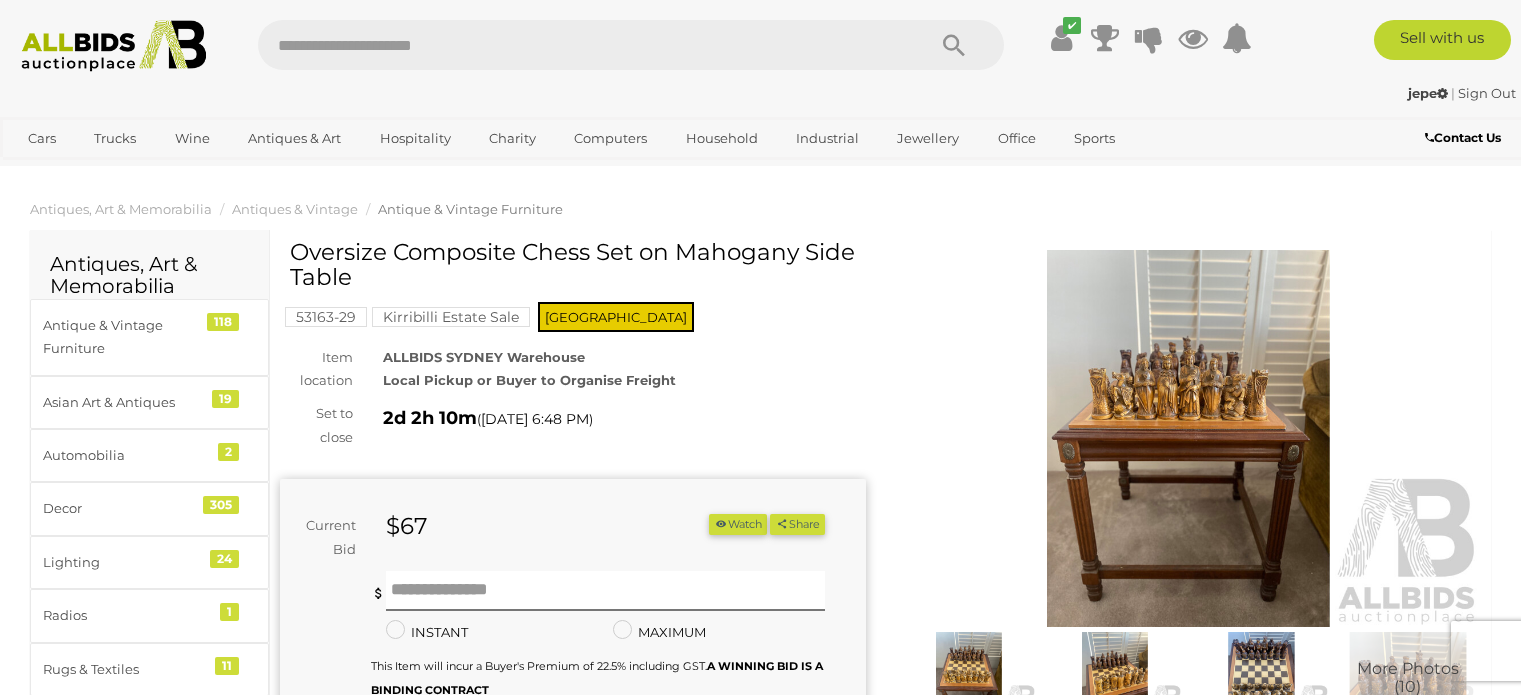 scroll, scrollTop: 0, scrollLeft: 0, axis: both 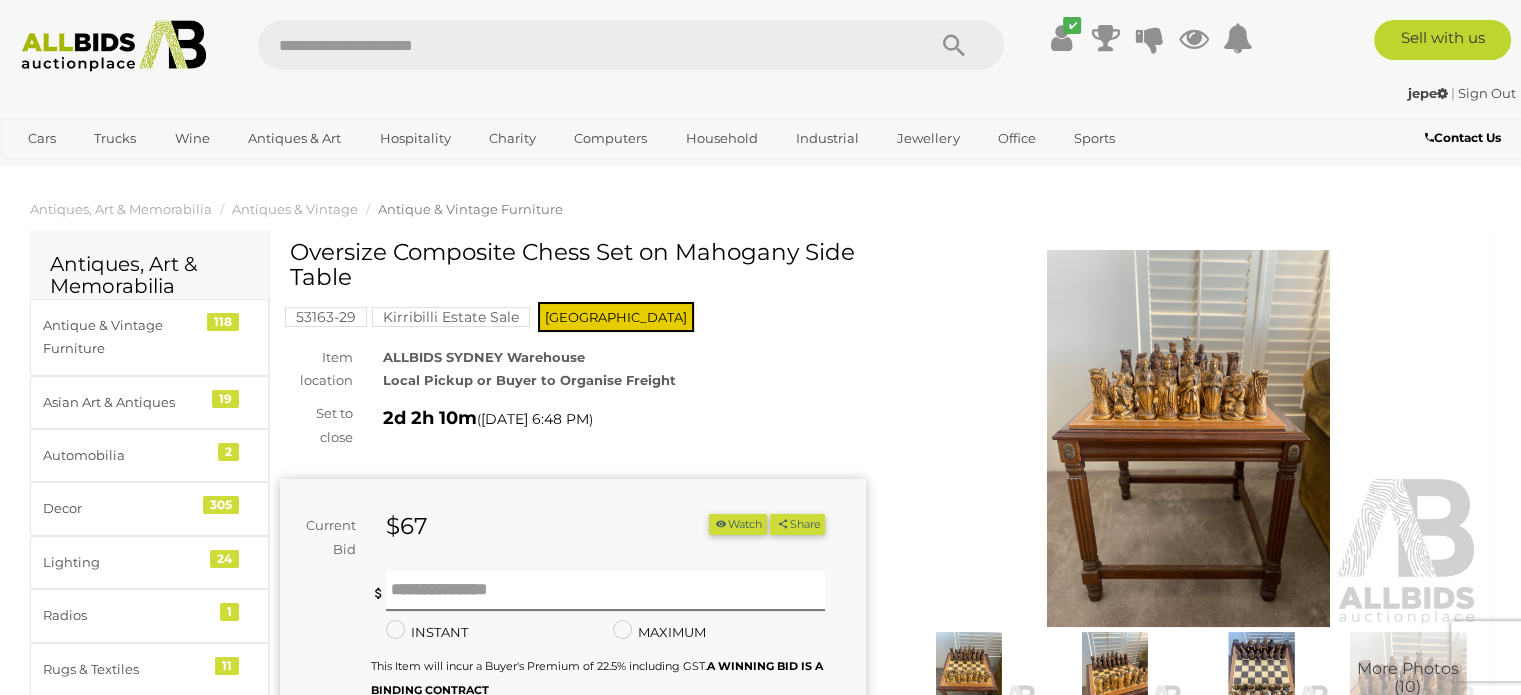 click at bounding box center [1189, 438] 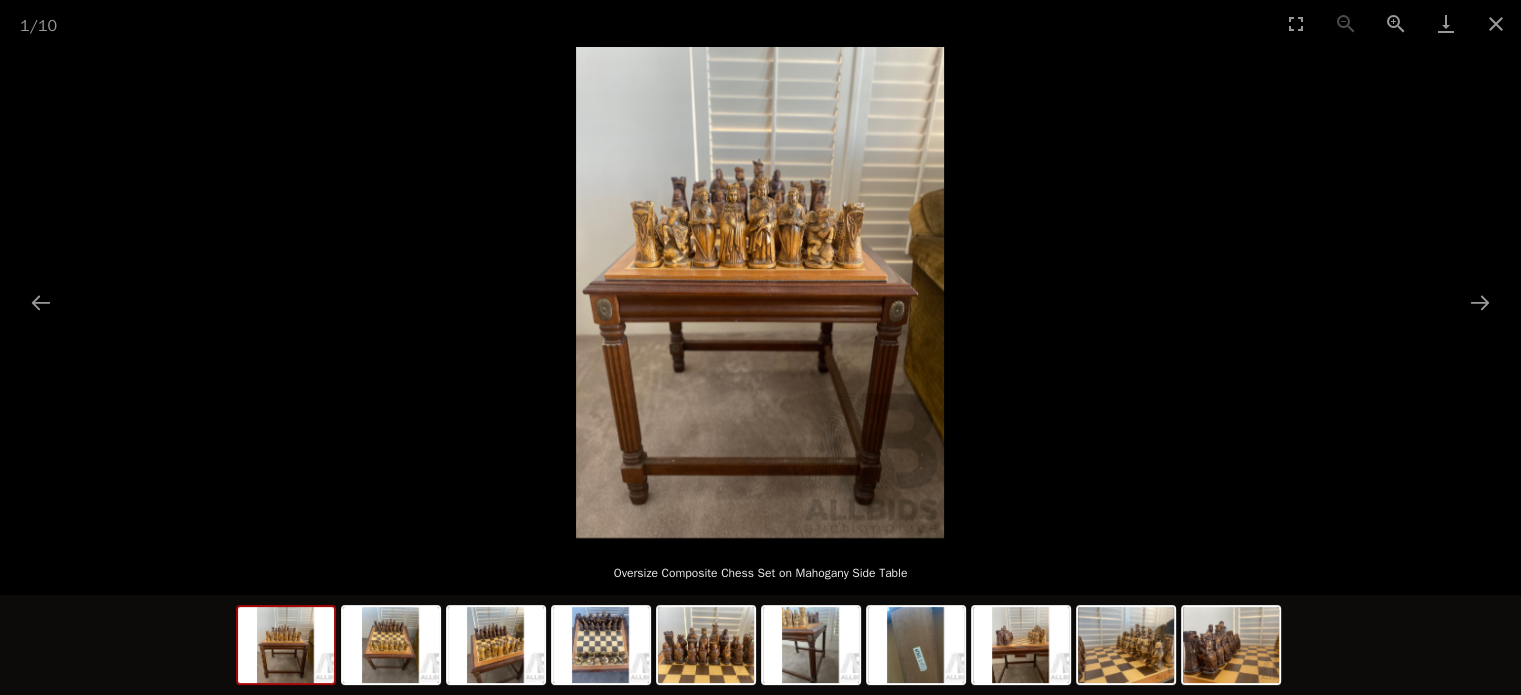 scroll, scrollTop: 0, scrollLeft: 0, axis: both 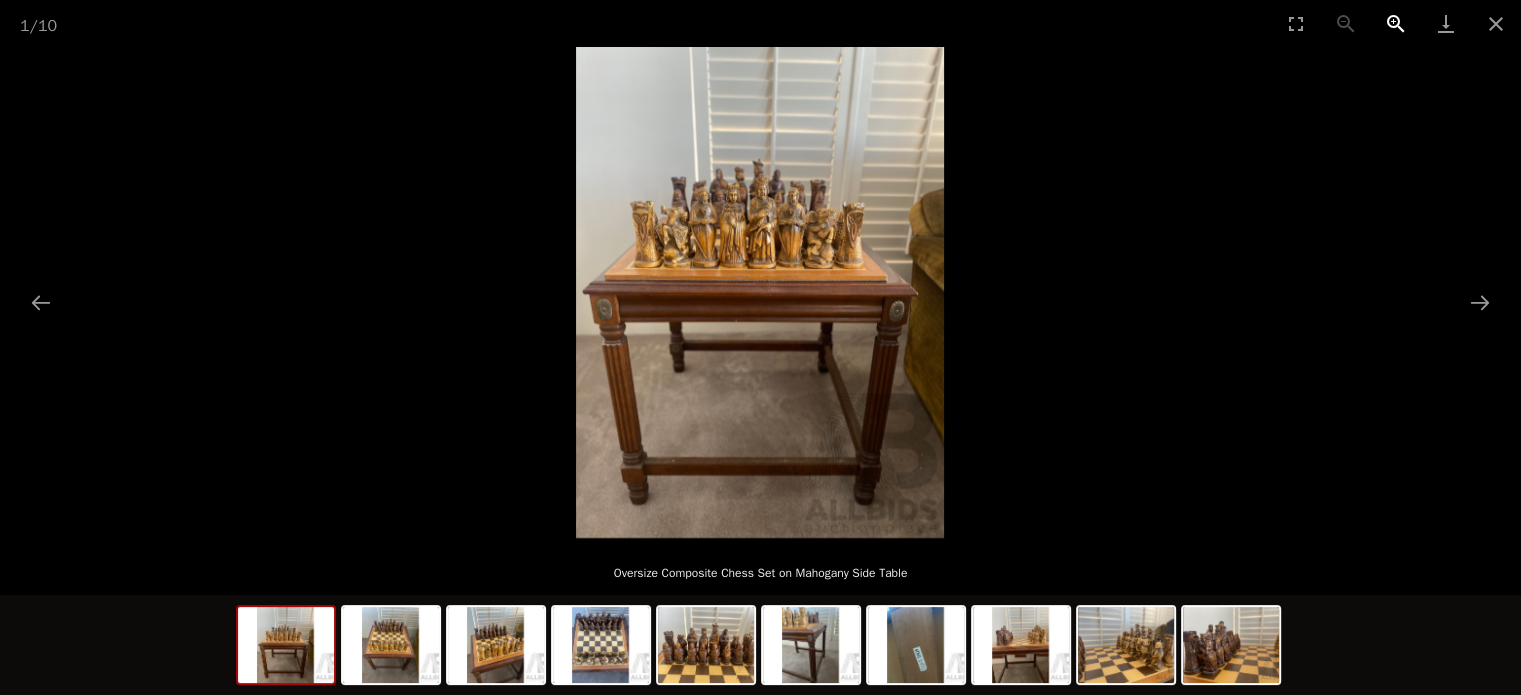 click at bounding box center [1396, 23] 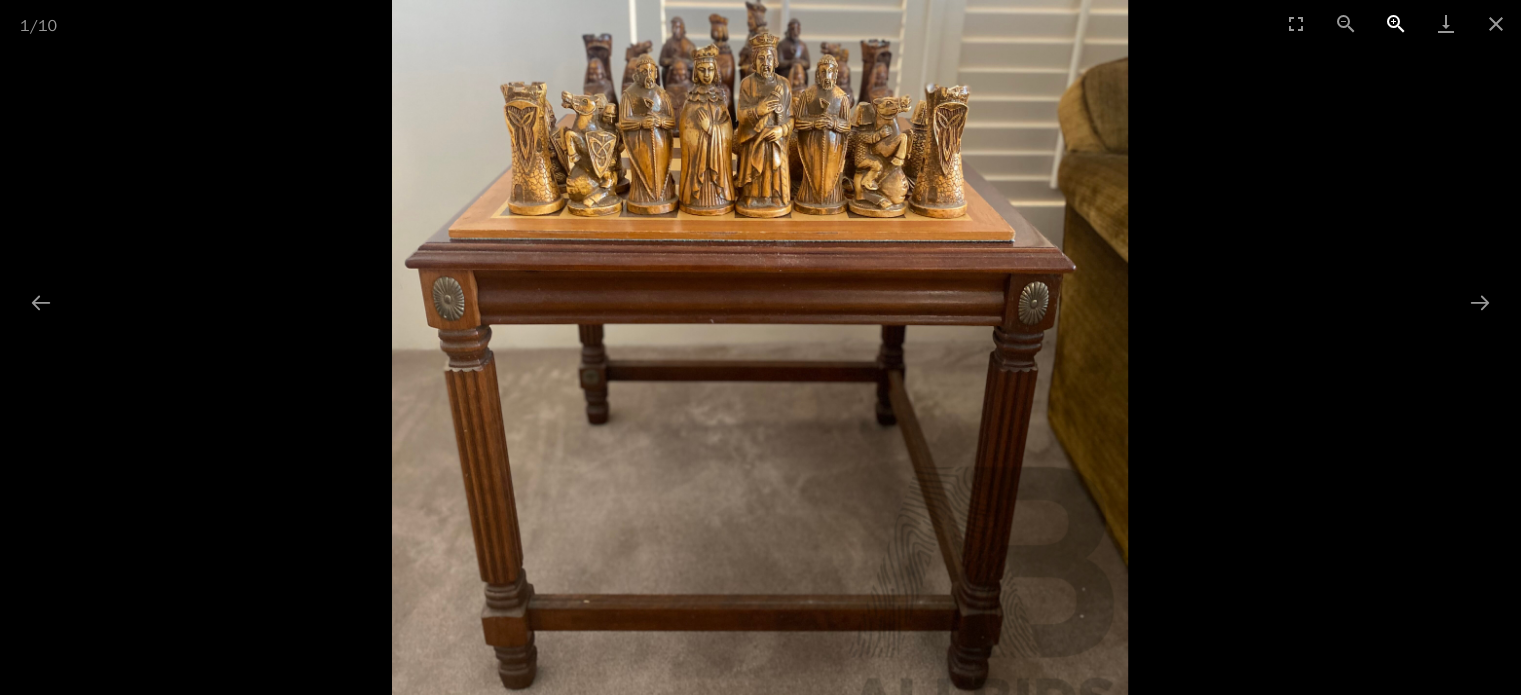 click at bounding box center (1396, 23) 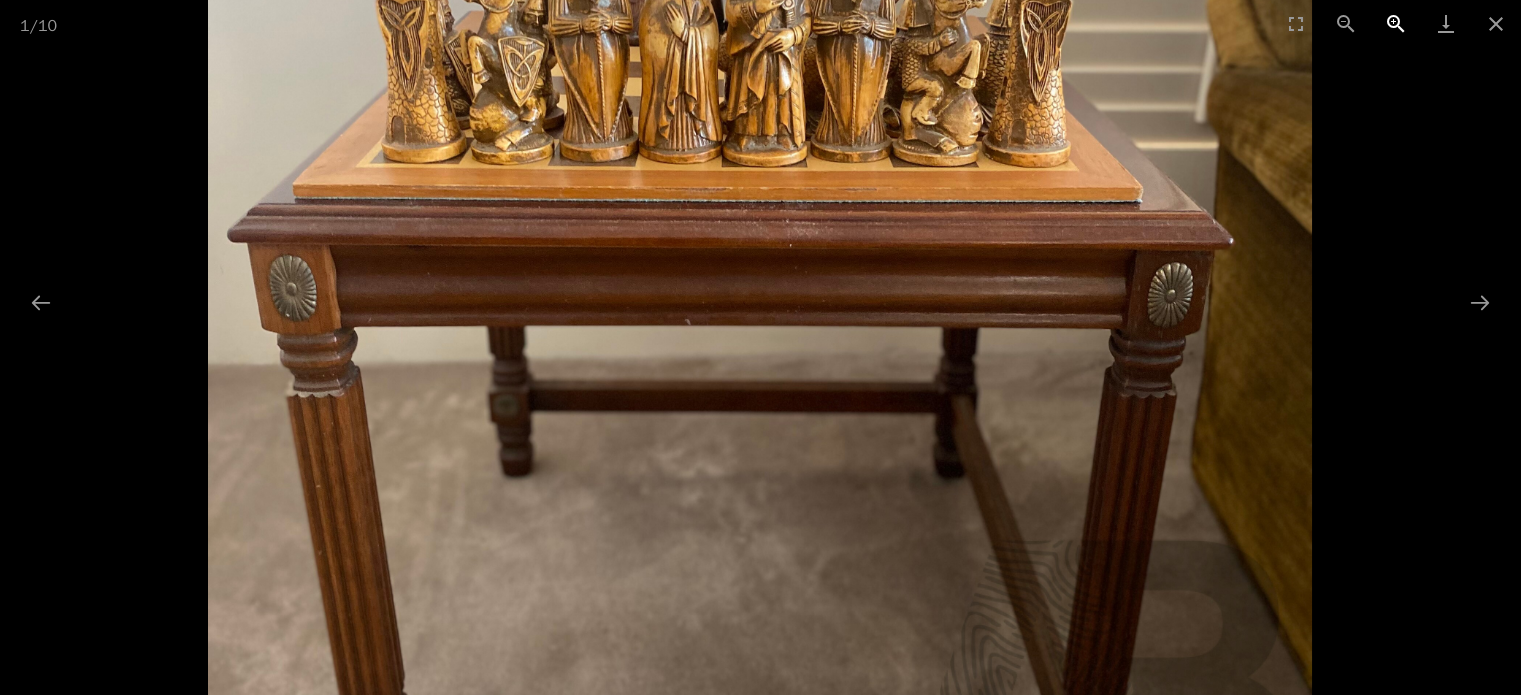 click at bounding box center (1396, 23) 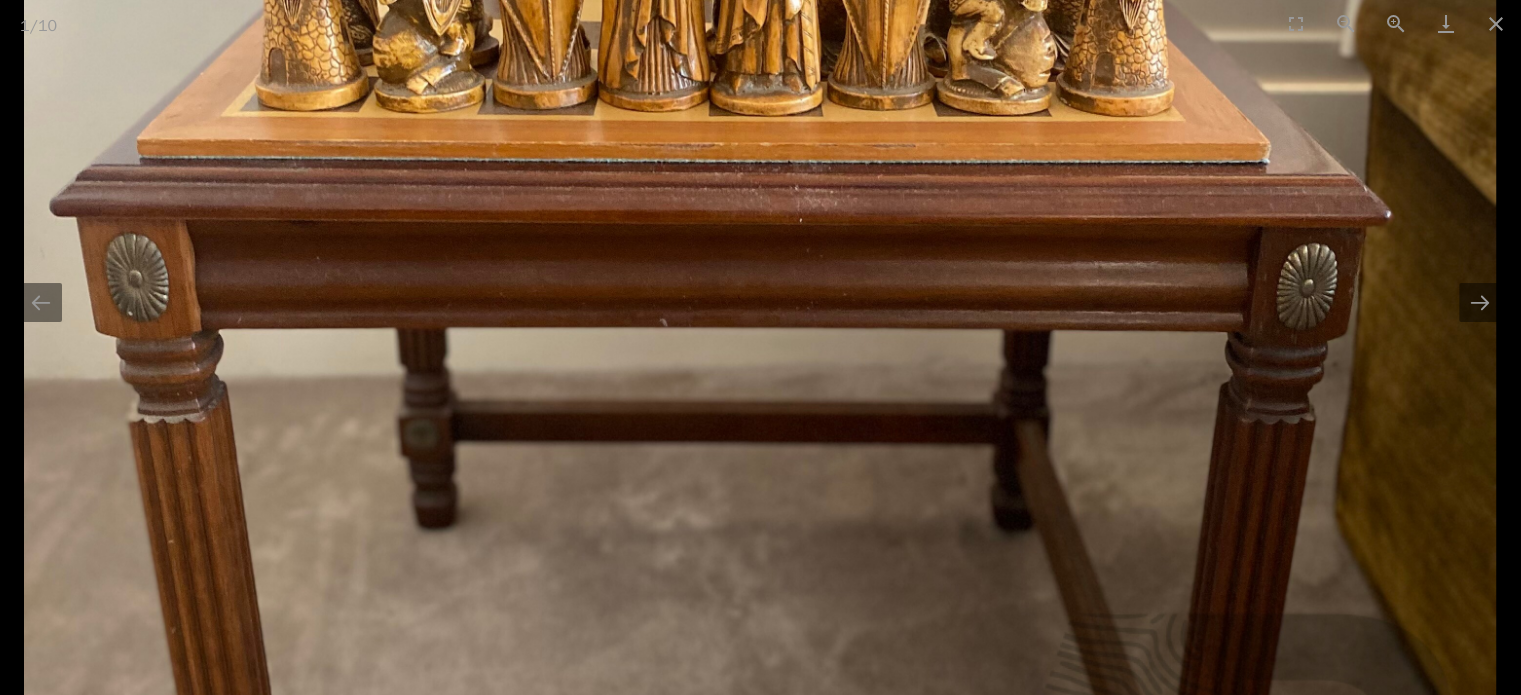 scroll, scrollTop: 0, scrollLeft: 0, axis: both 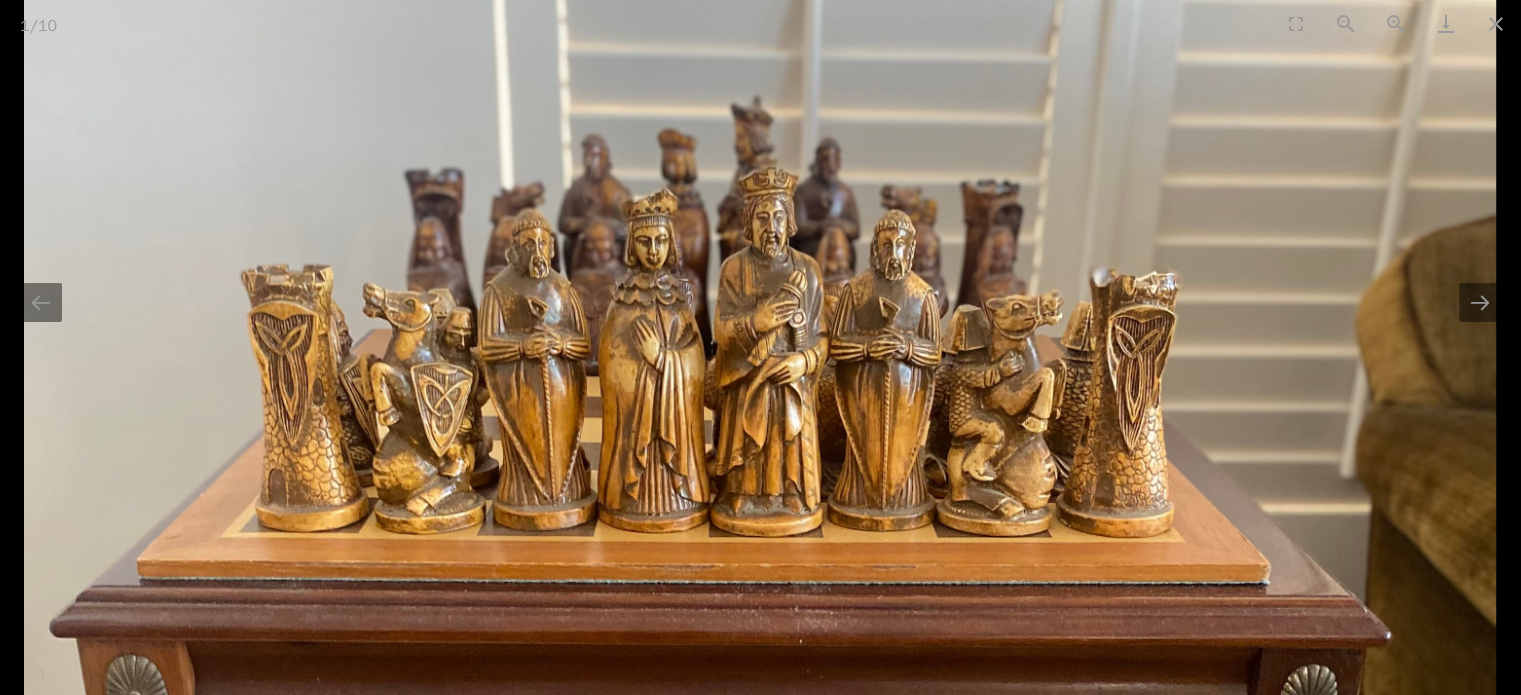 drag, startPoint x: 911, startPoint y: 121, endPoint x: 831, endPoint y: 543, distance: 429.51602 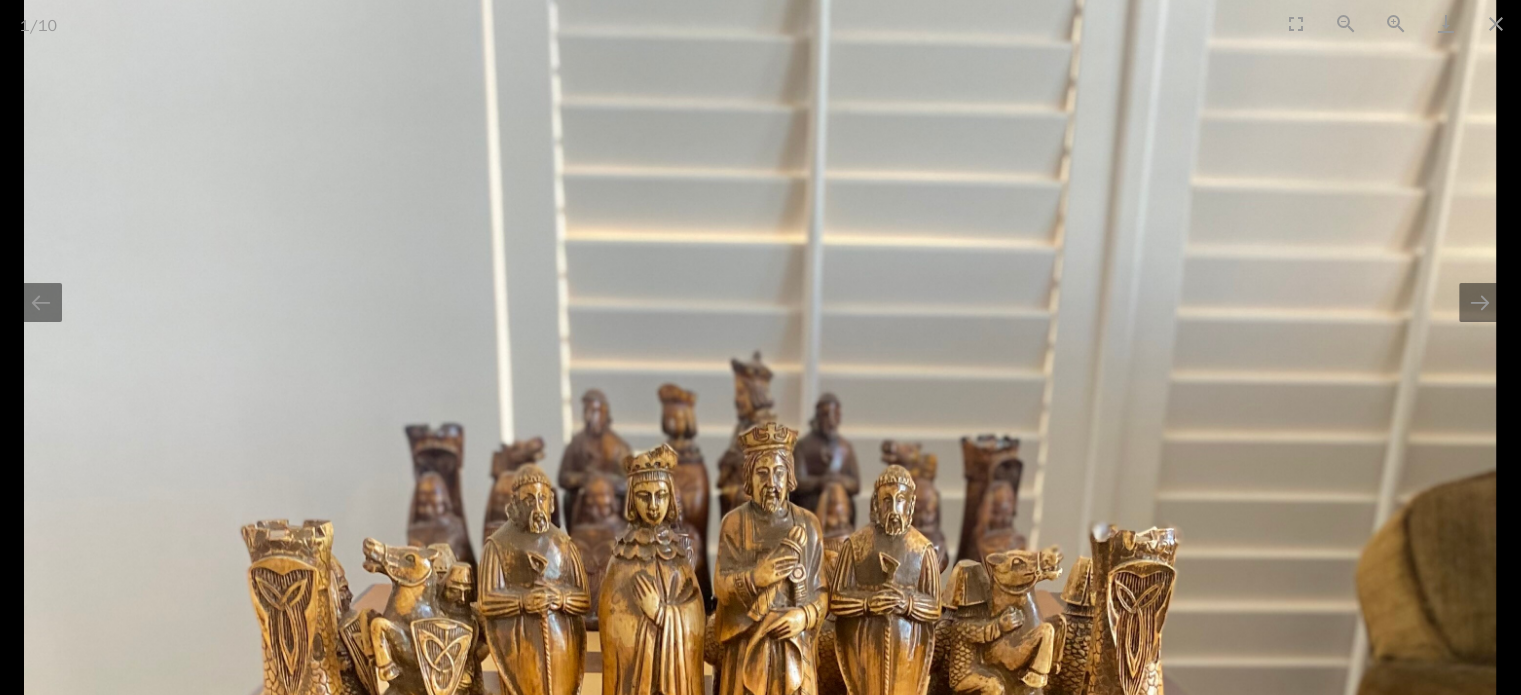 scroll, scrollTop: 0, scrollLeft: 0, axis: both 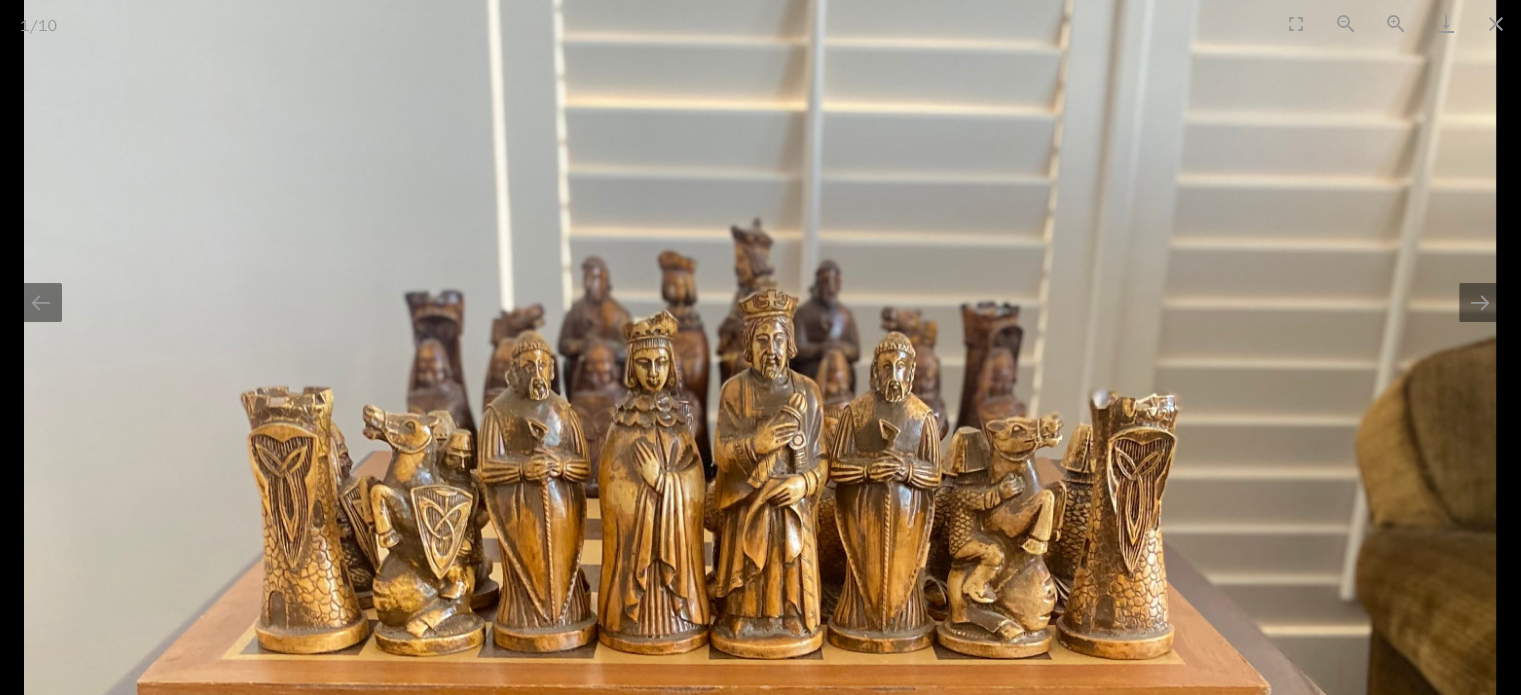 drag, startPoint x: 840, startPoint y: 522, endPoint x: 847, endPoint y: 386, distance: 136.18002 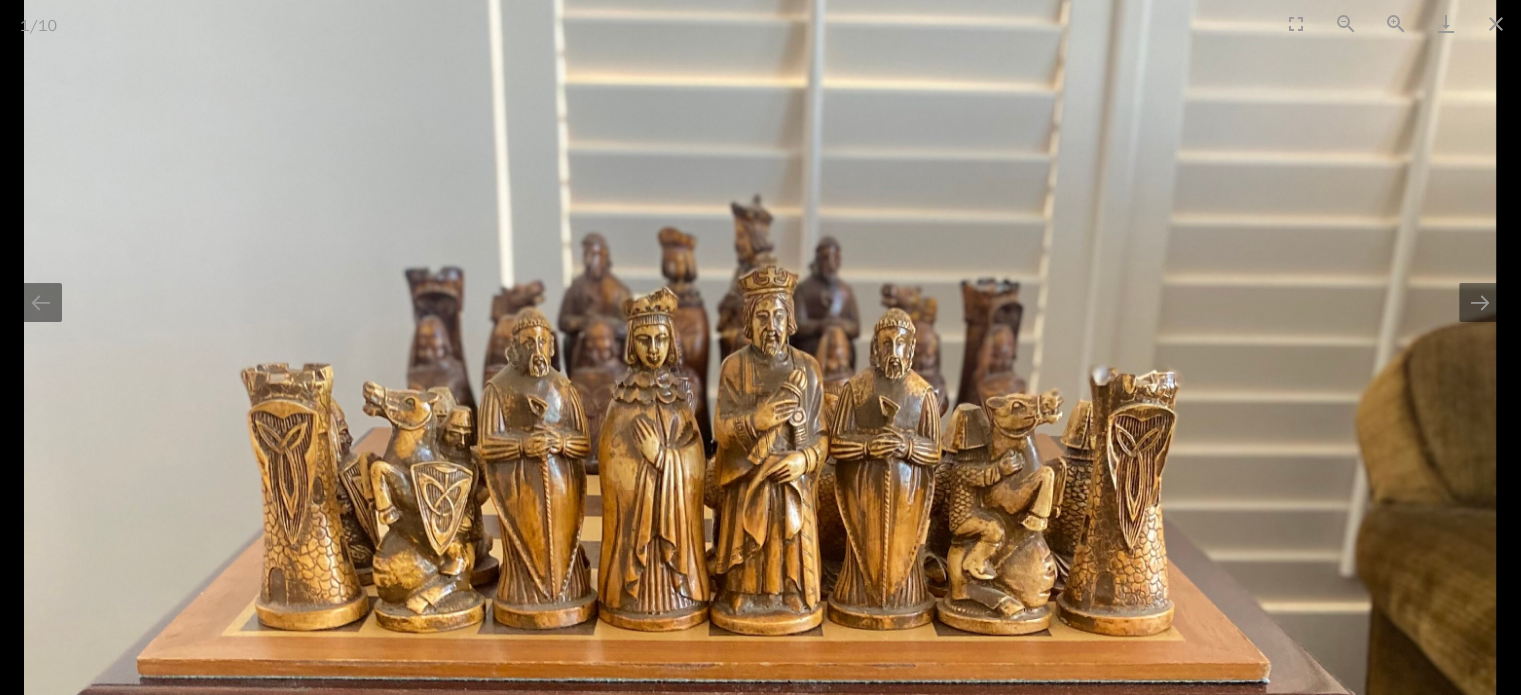 click at bounding box center (760, 730) 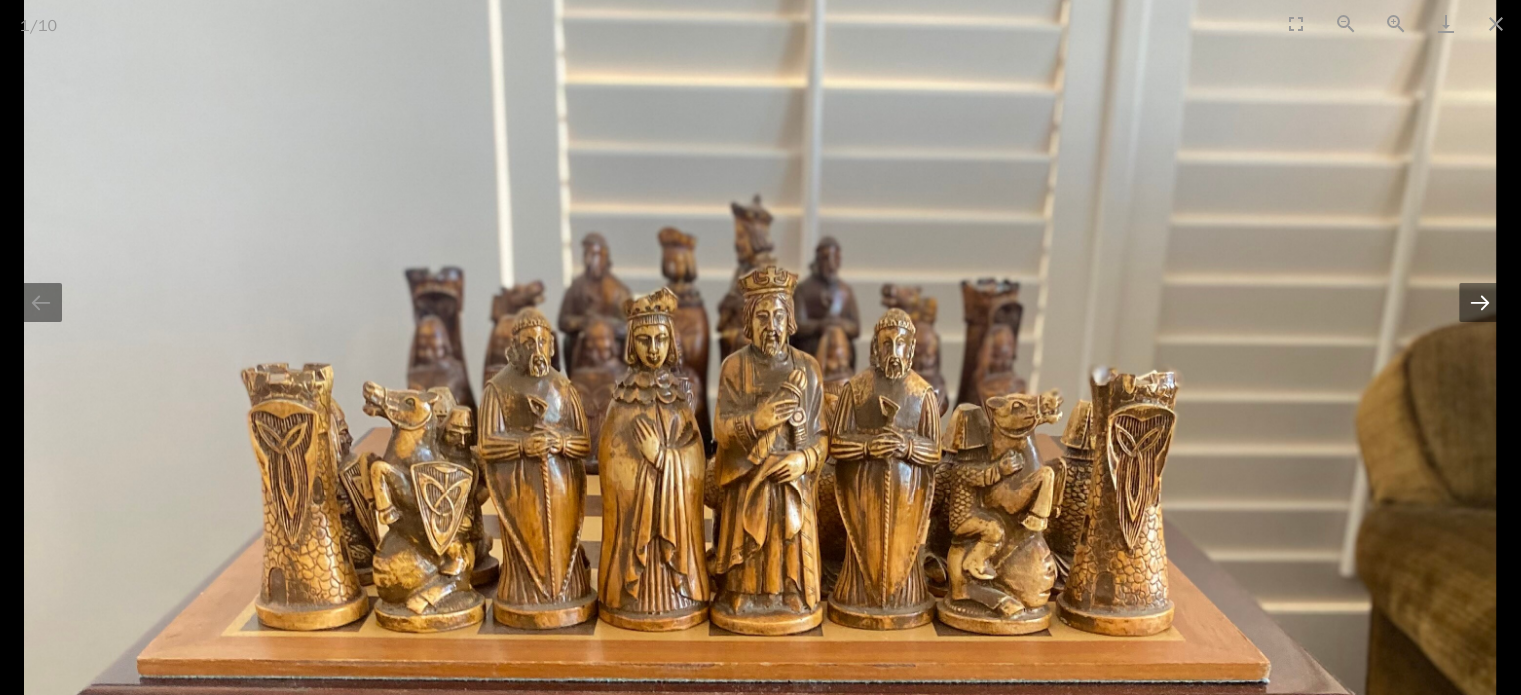 click at bounding box center [1480, 302] 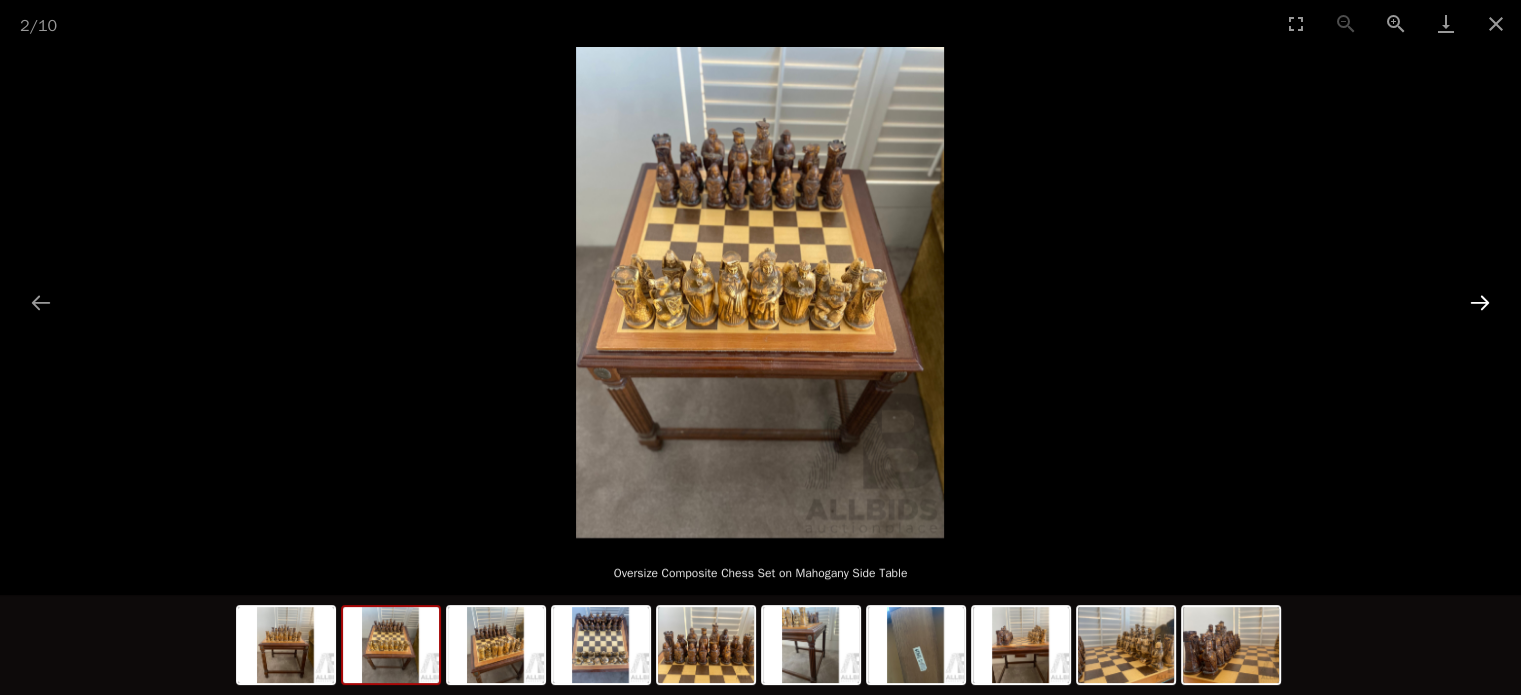 click at bounding box center [1480, 302] 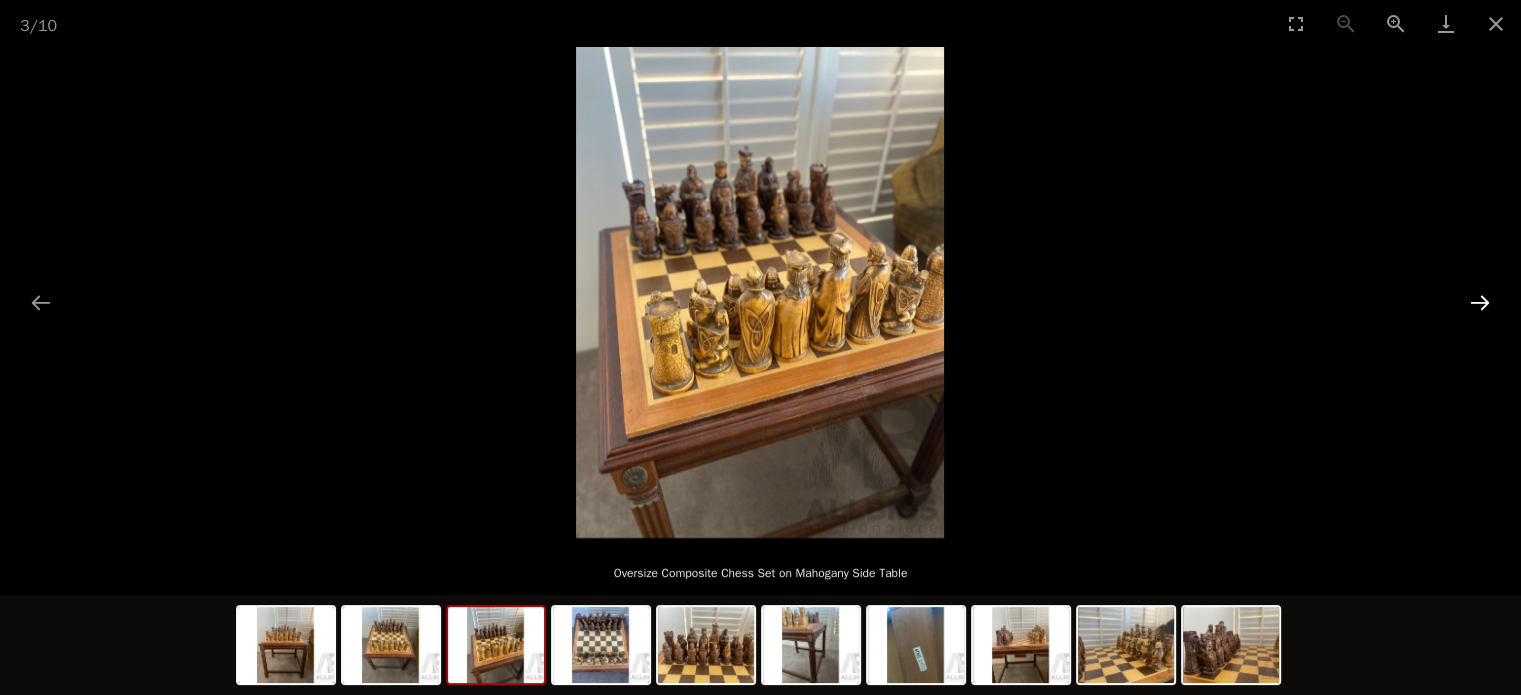click at bounding box center (1480, 302) 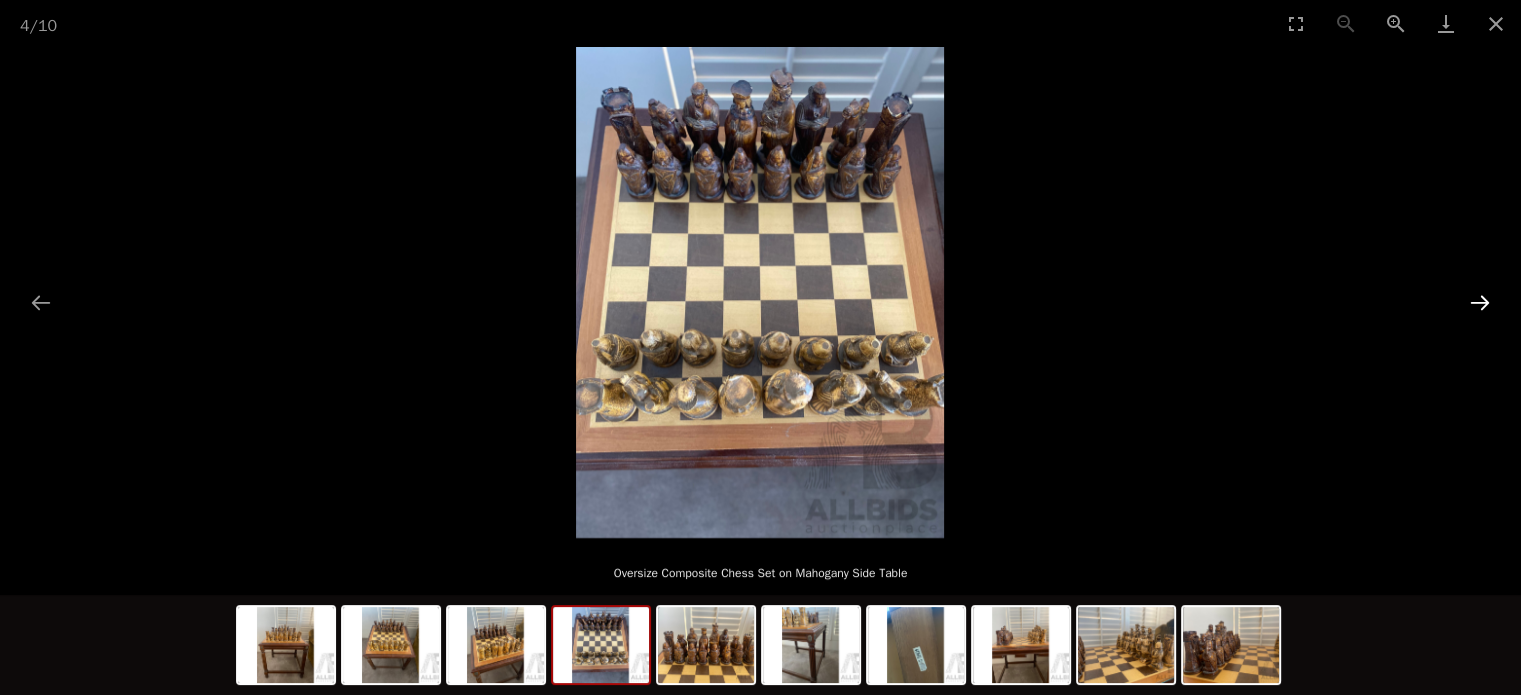 click at bounding box center [1480, 302] 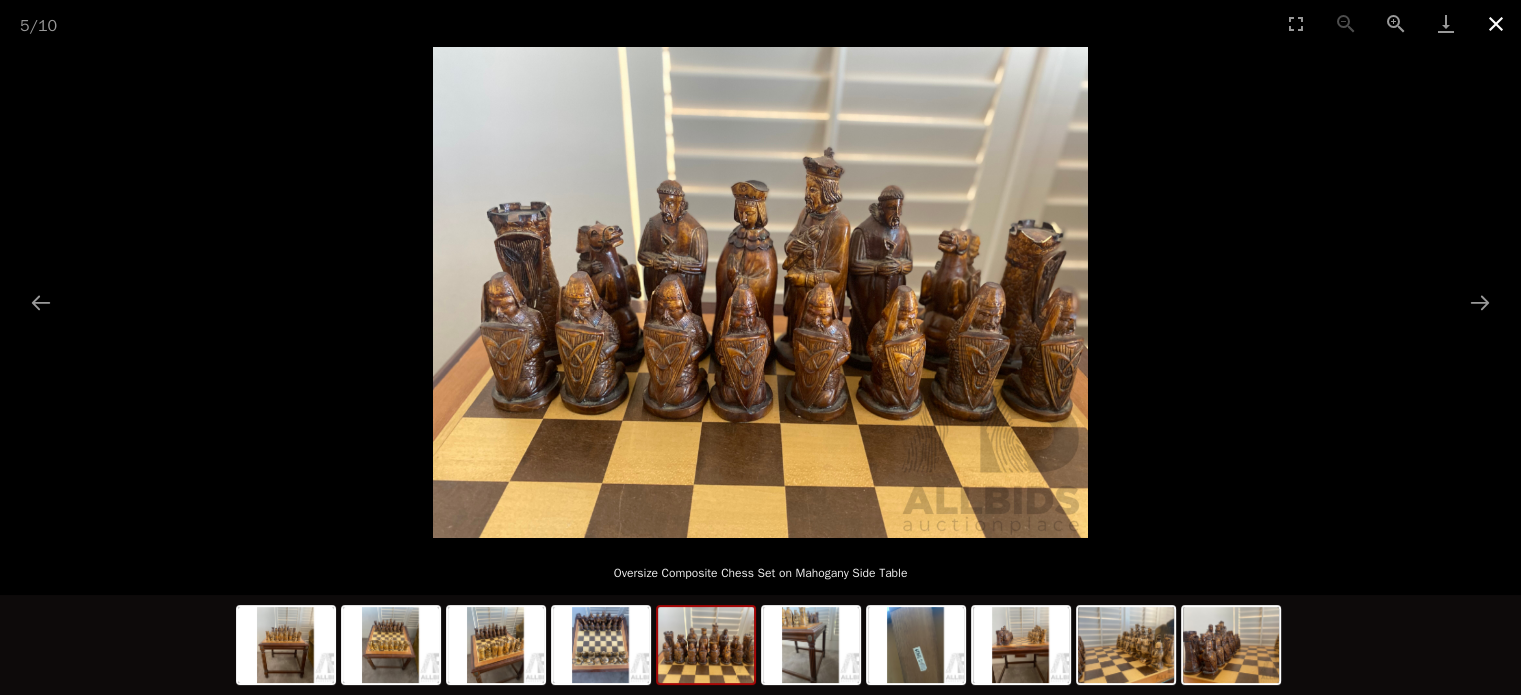 click at bounding box center (1496, 23) 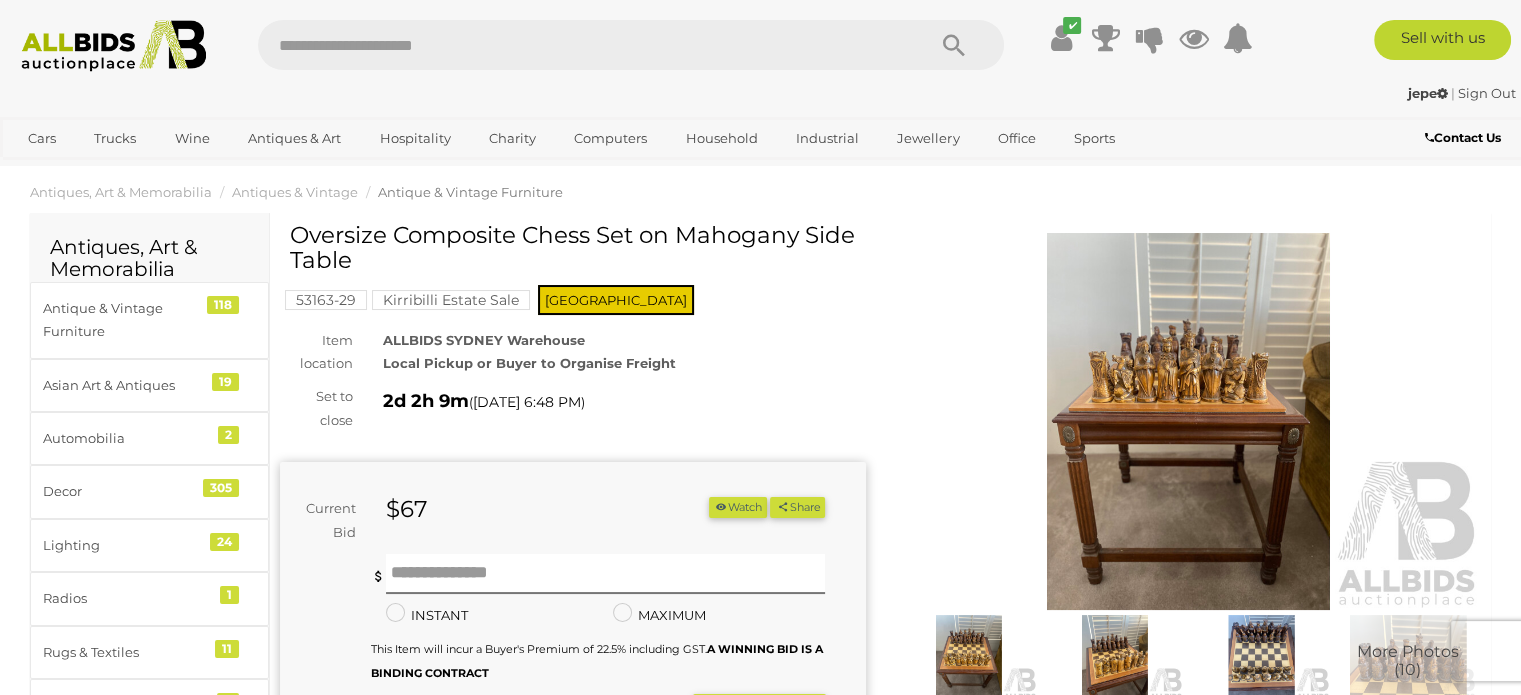 scroll, scrollTop: 0, scrollLeft: 0, axis: both 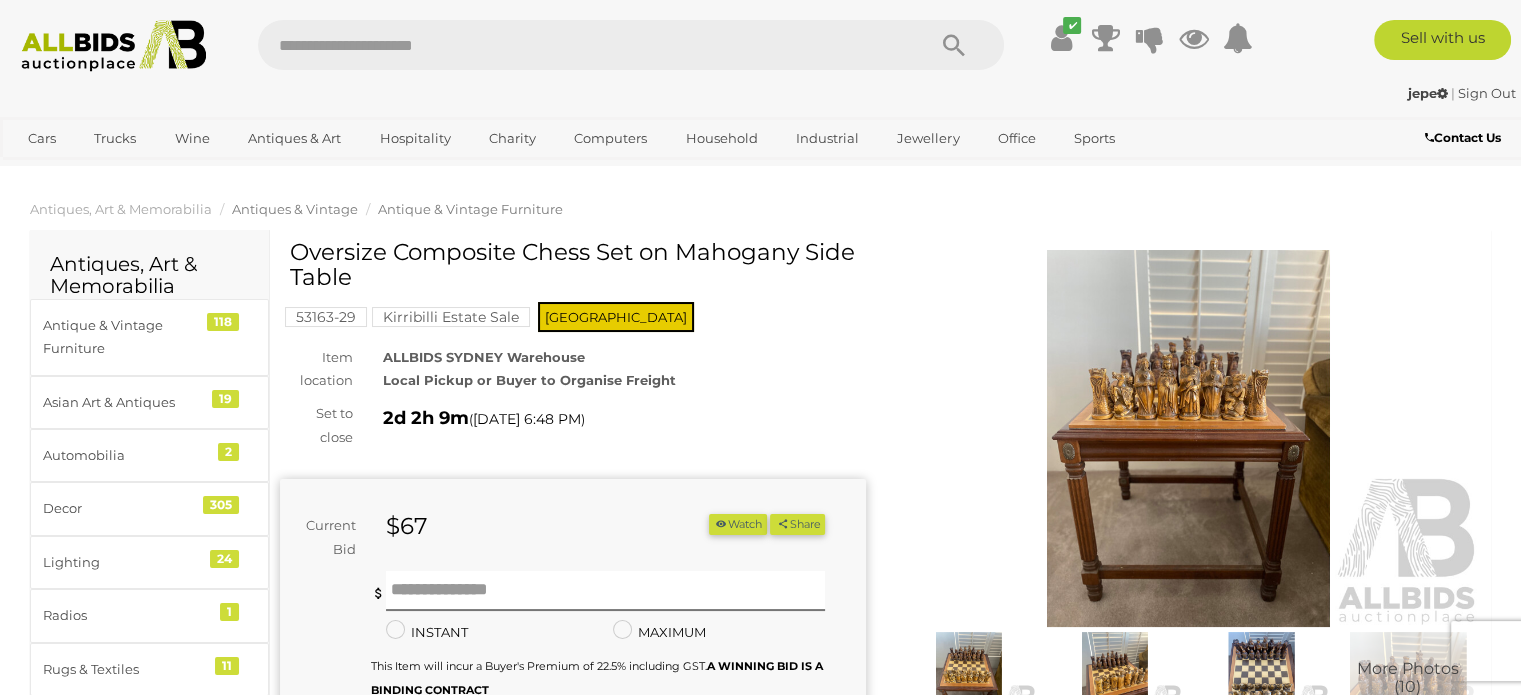 click on "Antiques & Vintage" at bounding box center [295, 209] 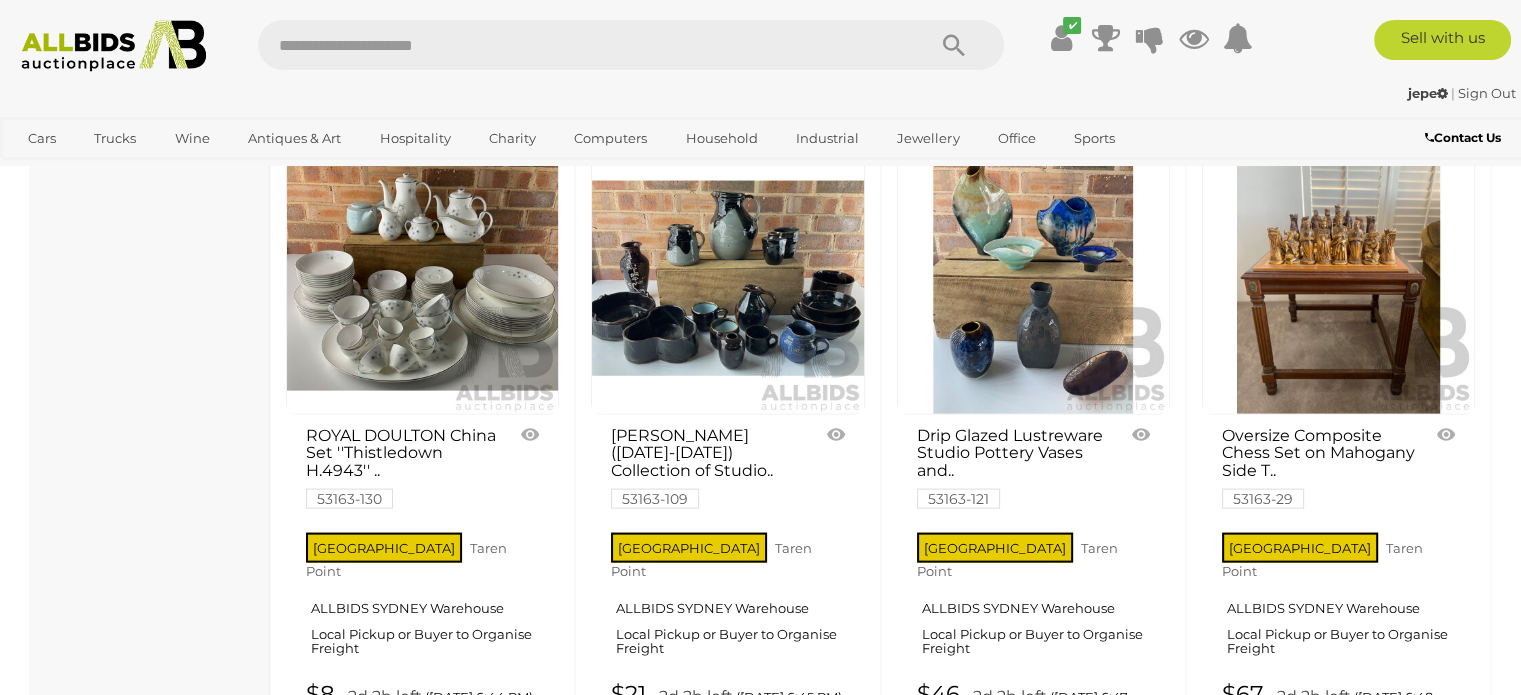 scroll, scrollTop: 4214, scrollLeft: 0, axis: vertical 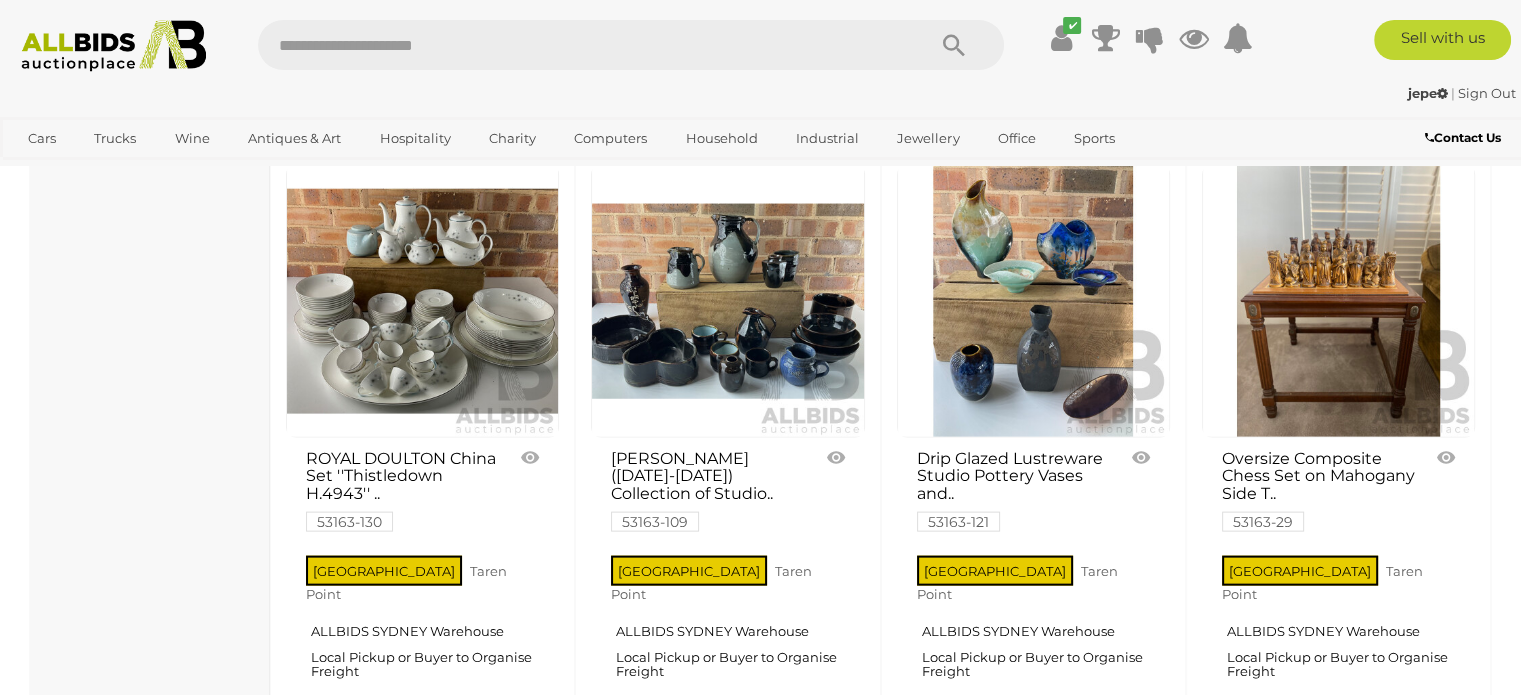 click at bounding box center [422, 301] 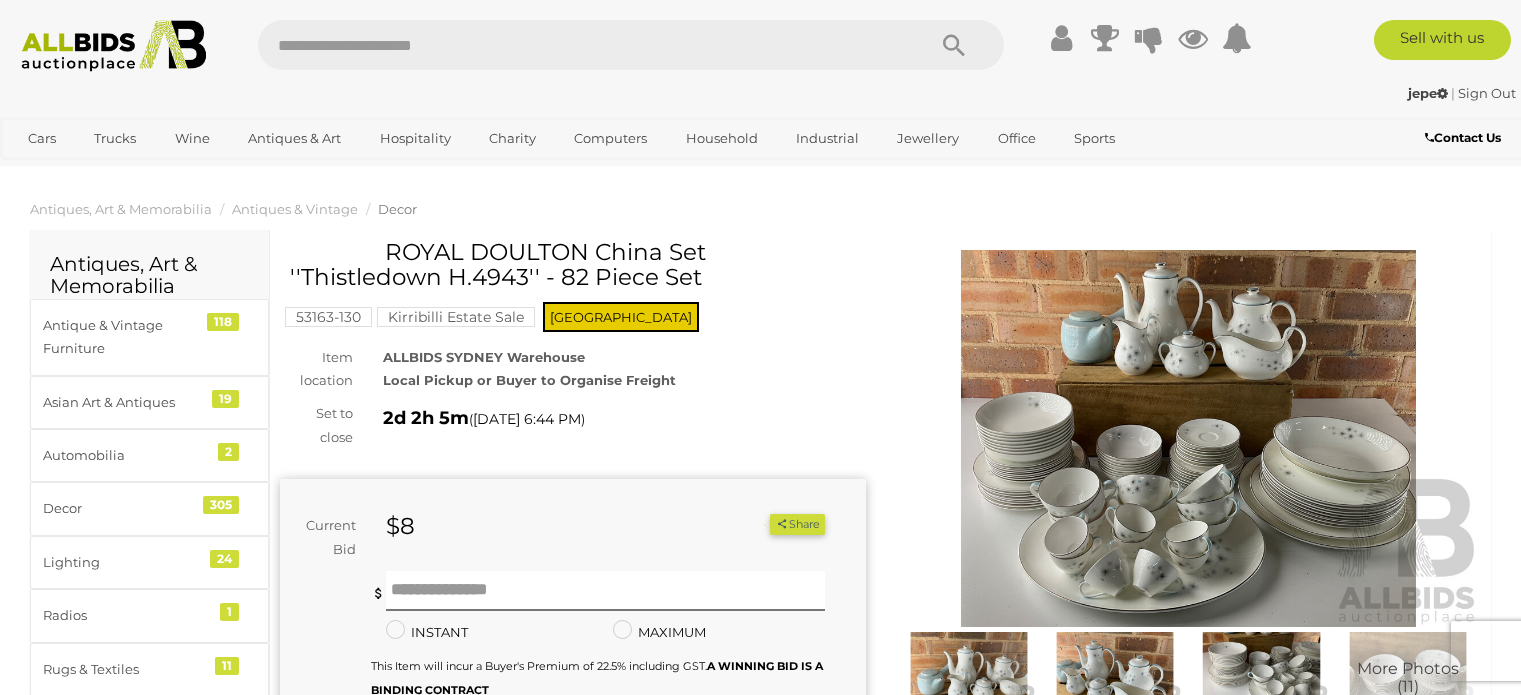 scroll, scrollTop: 0, scrollLeft: 0, axis: both 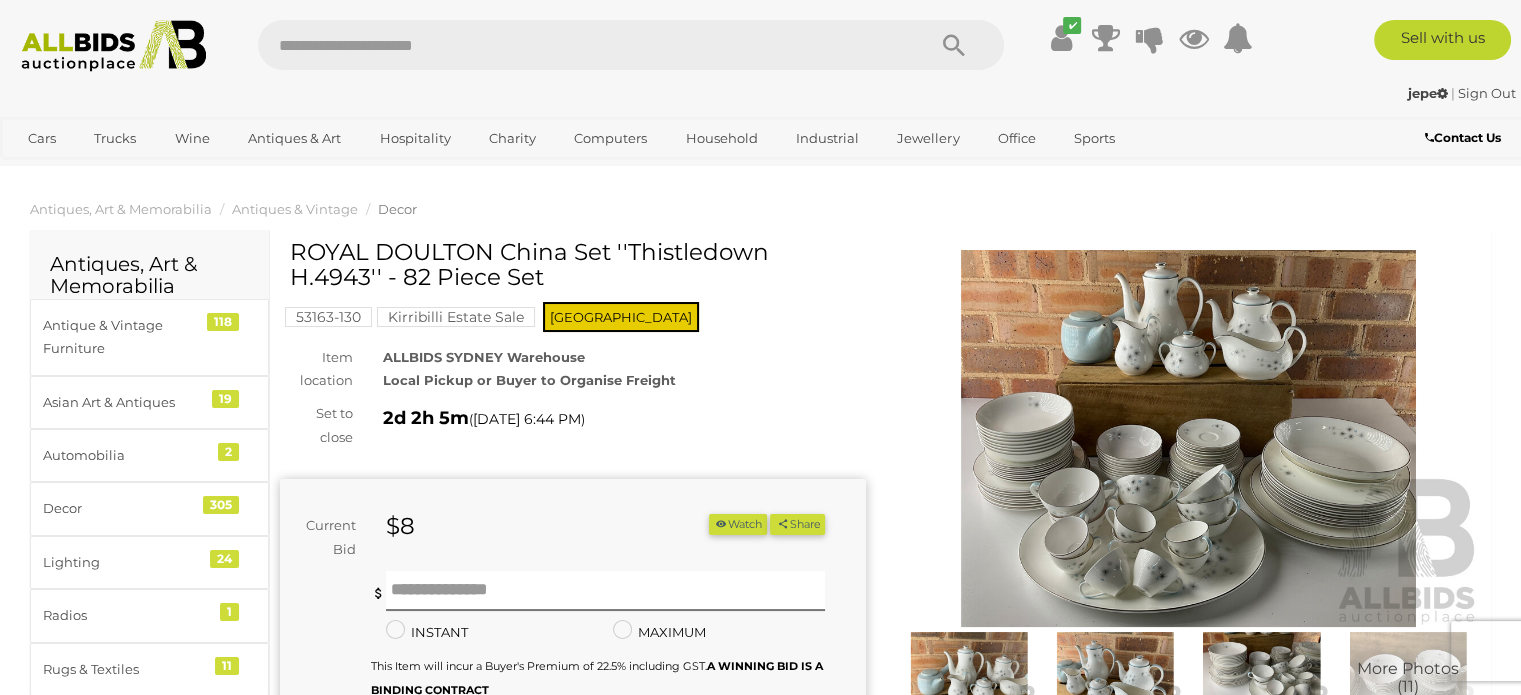 click at bounding box center [1189, 438] 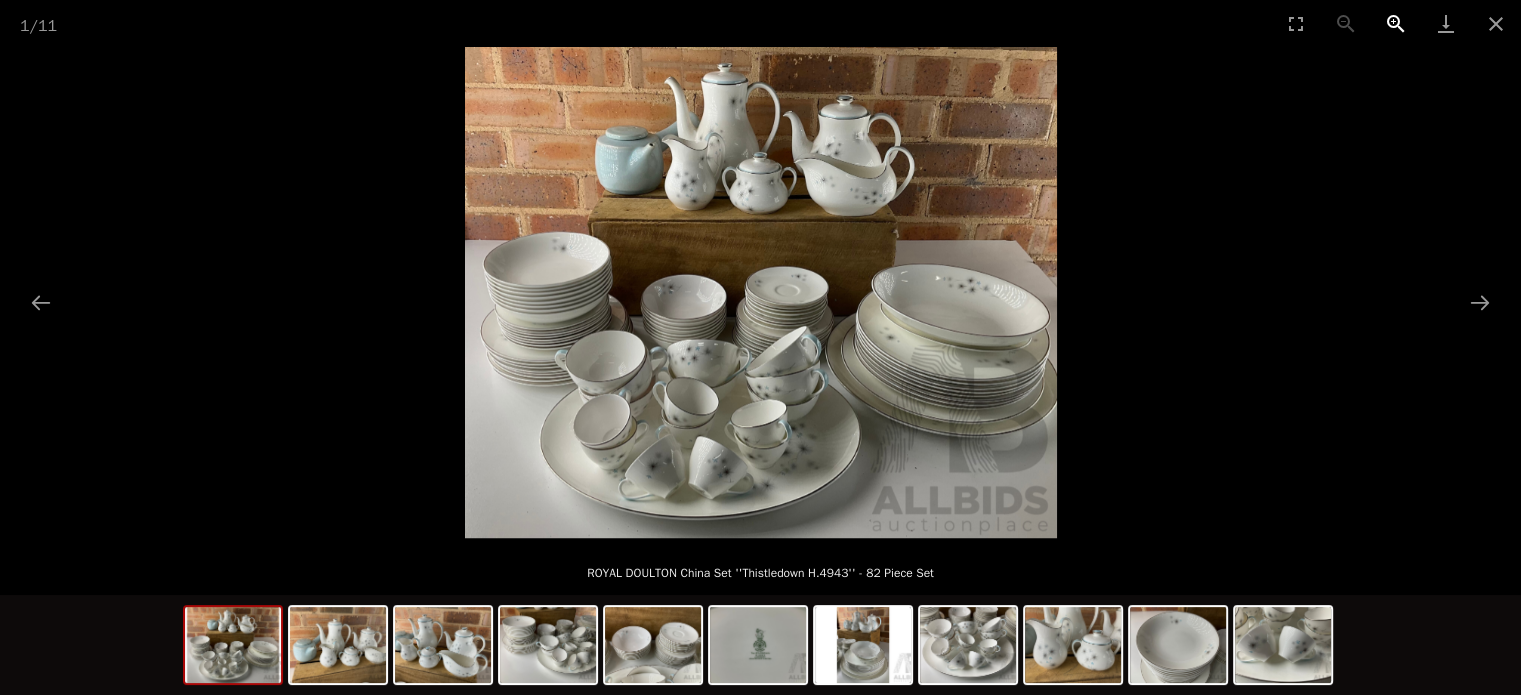 click at bounding box center [1396, 23] 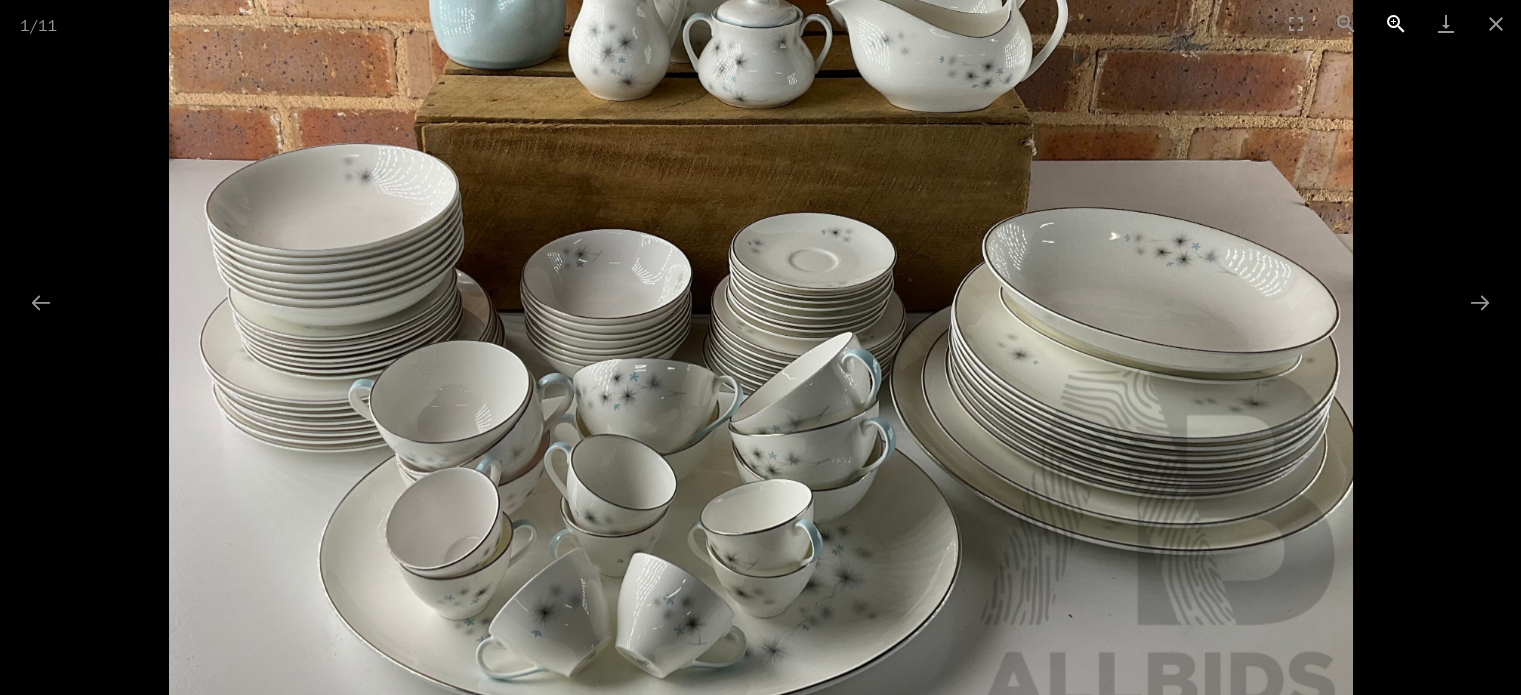click at bounding box center (1396, 23) 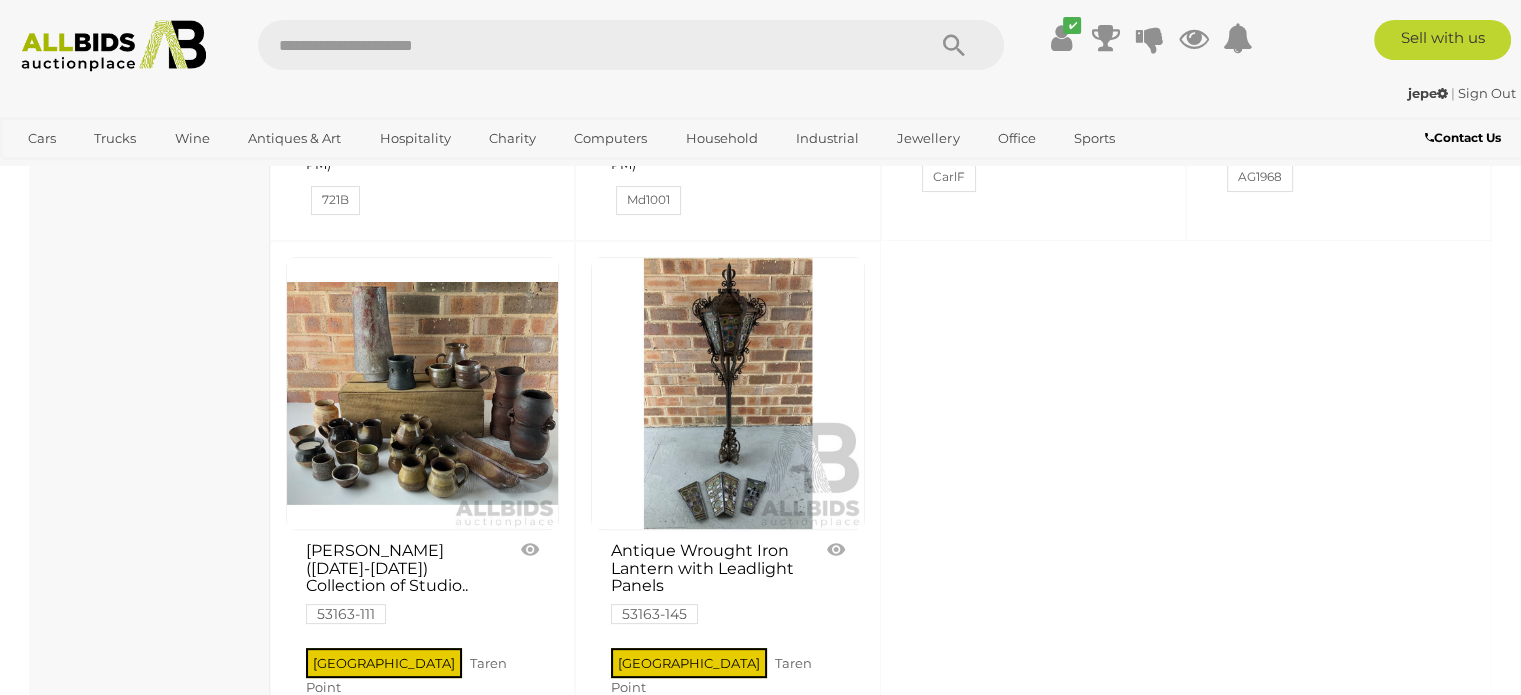 scroll, scrollTop: 8062, scrollLeft: 0, axis: vertical 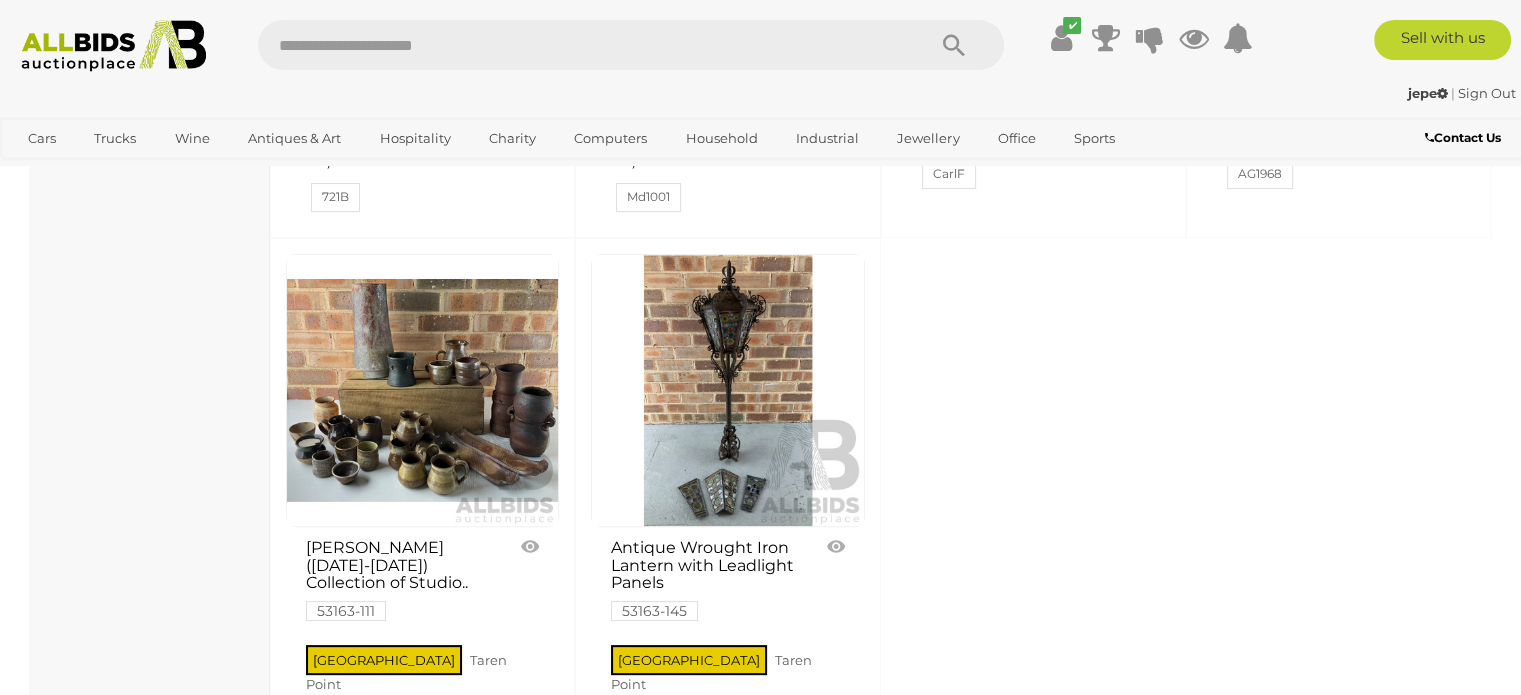 click at bounding box center [727, 390] 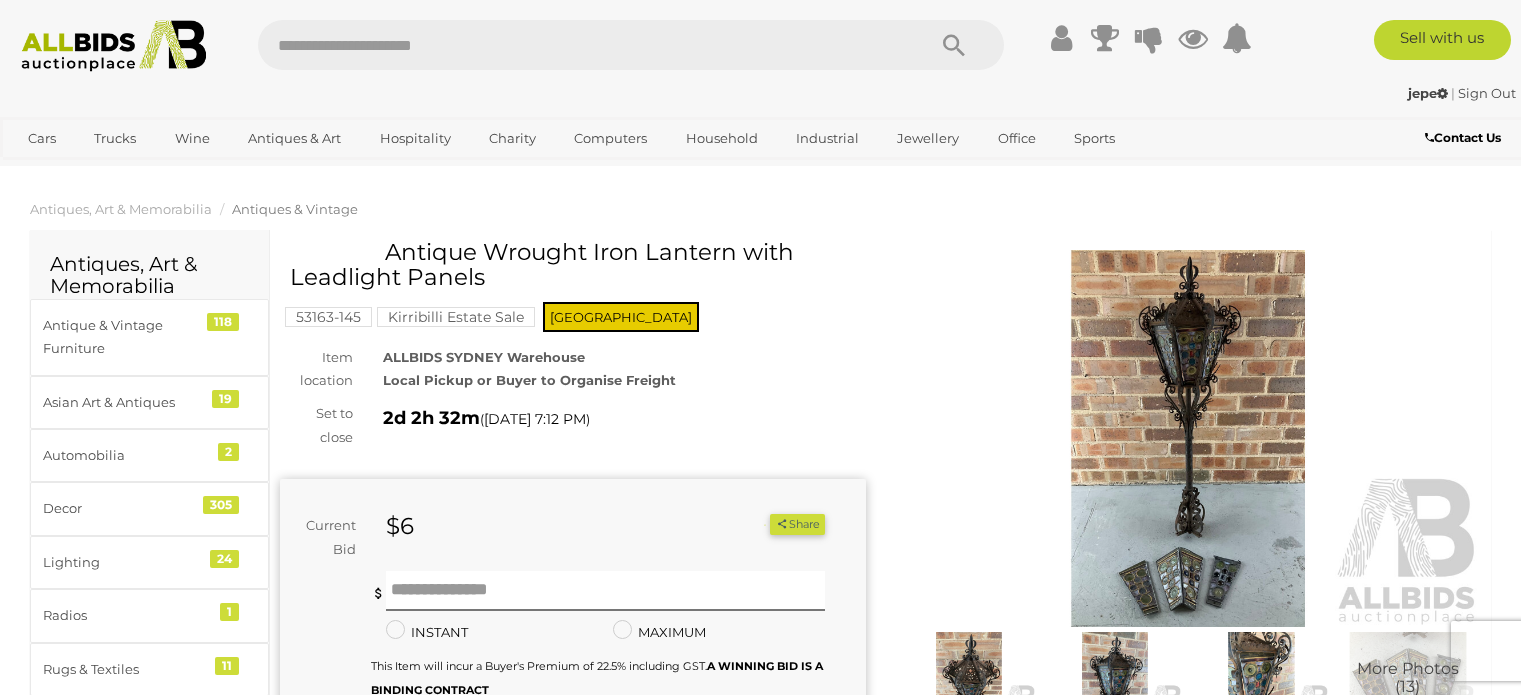 scroll, scrollTop: 0, scrollLeft: 0, axis: both 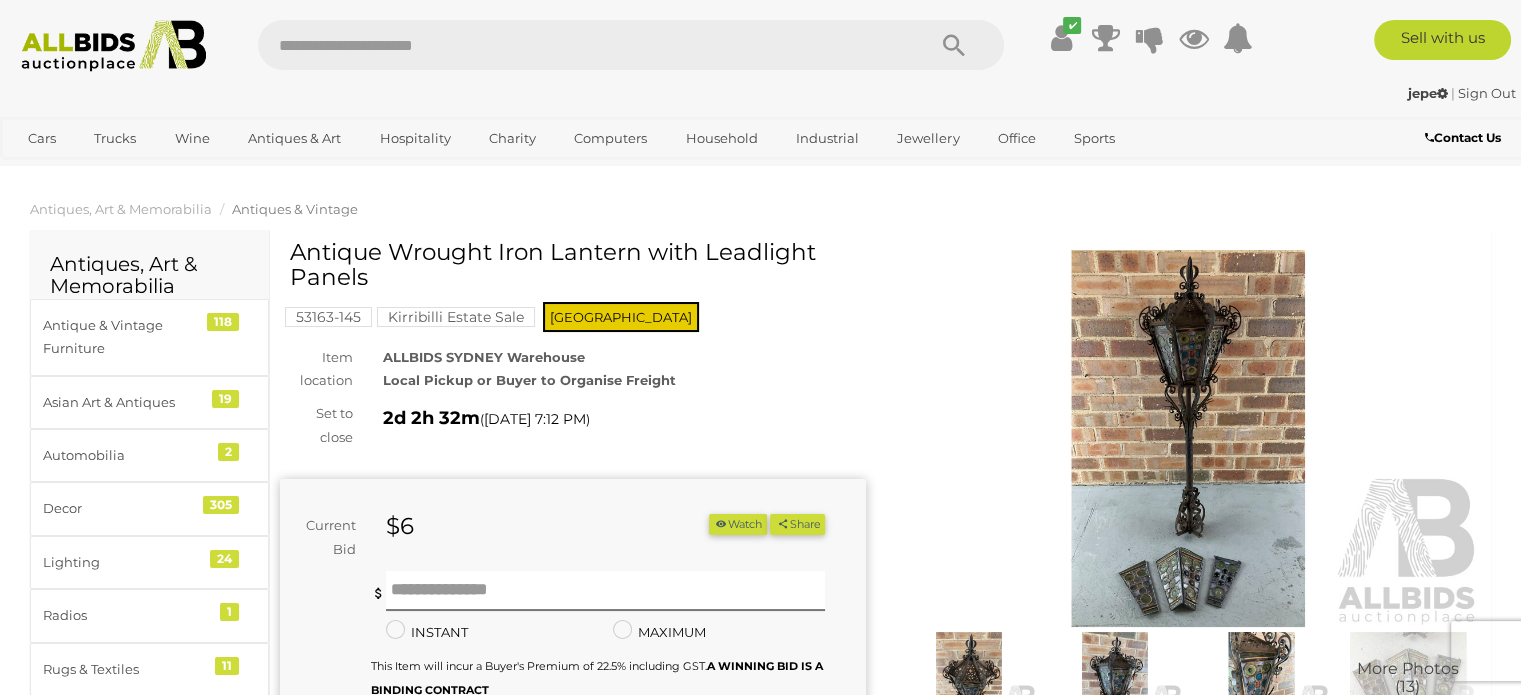 click at bounding box center [1189, 438] 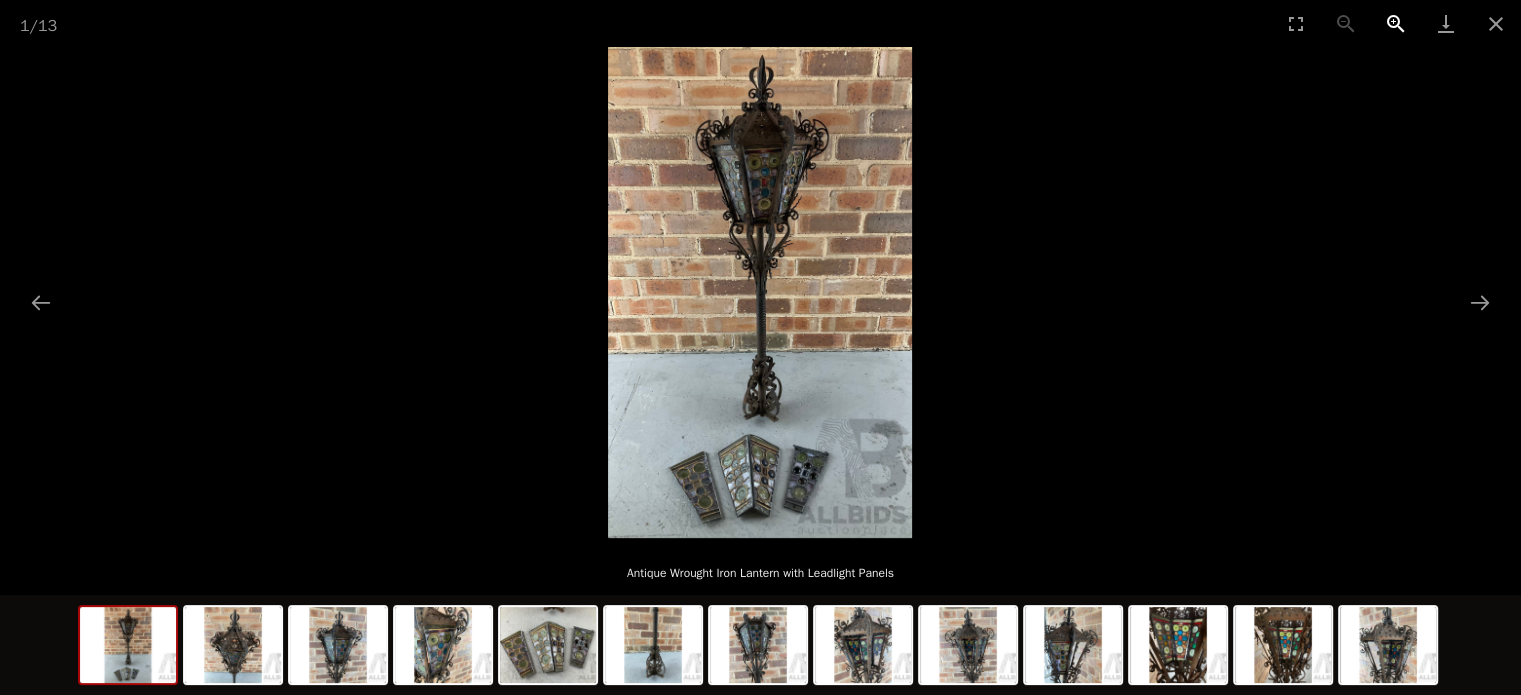 click at bounding box center (1396, 23) 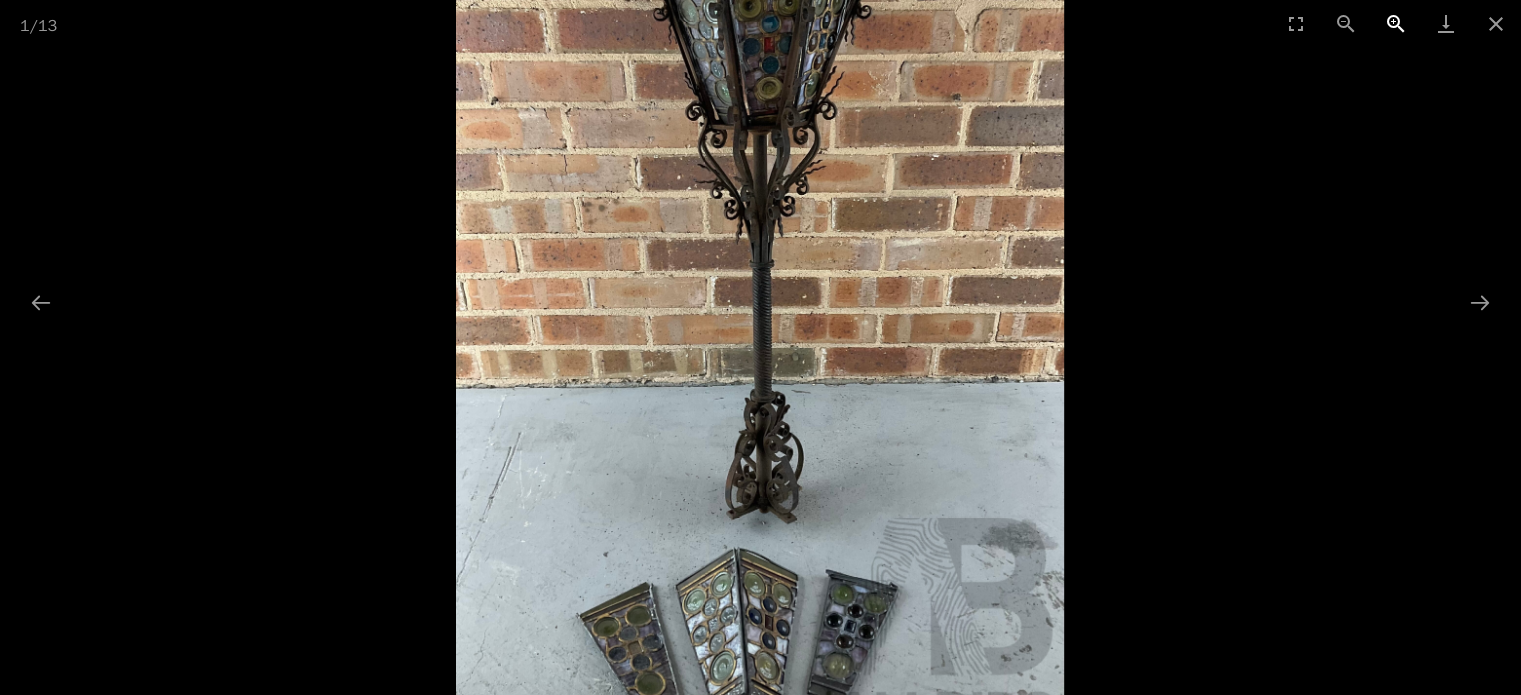 click at bounding box center [1396, 23] 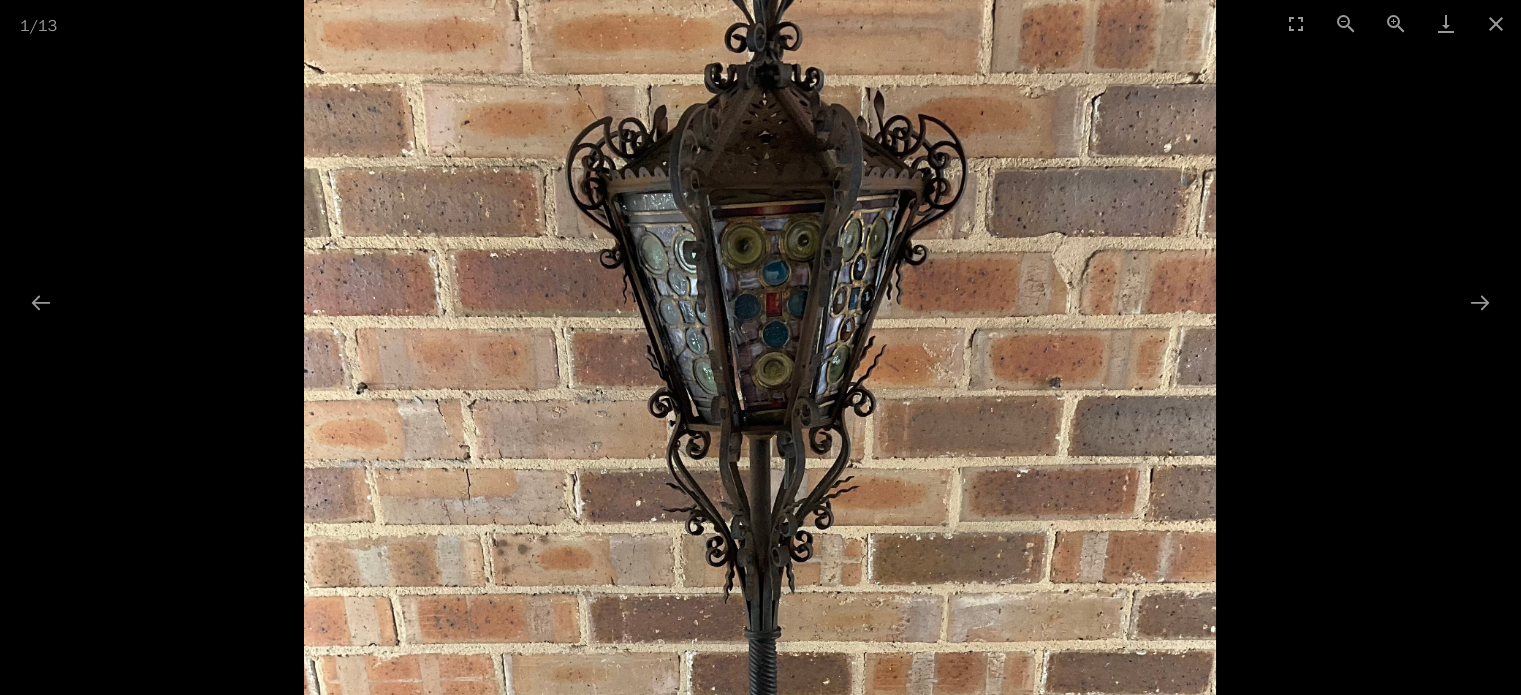 drag, startPoint x: 671, startPoint y: 135, endPoint x: 626, endPoint y: 532, distance: 399.54224 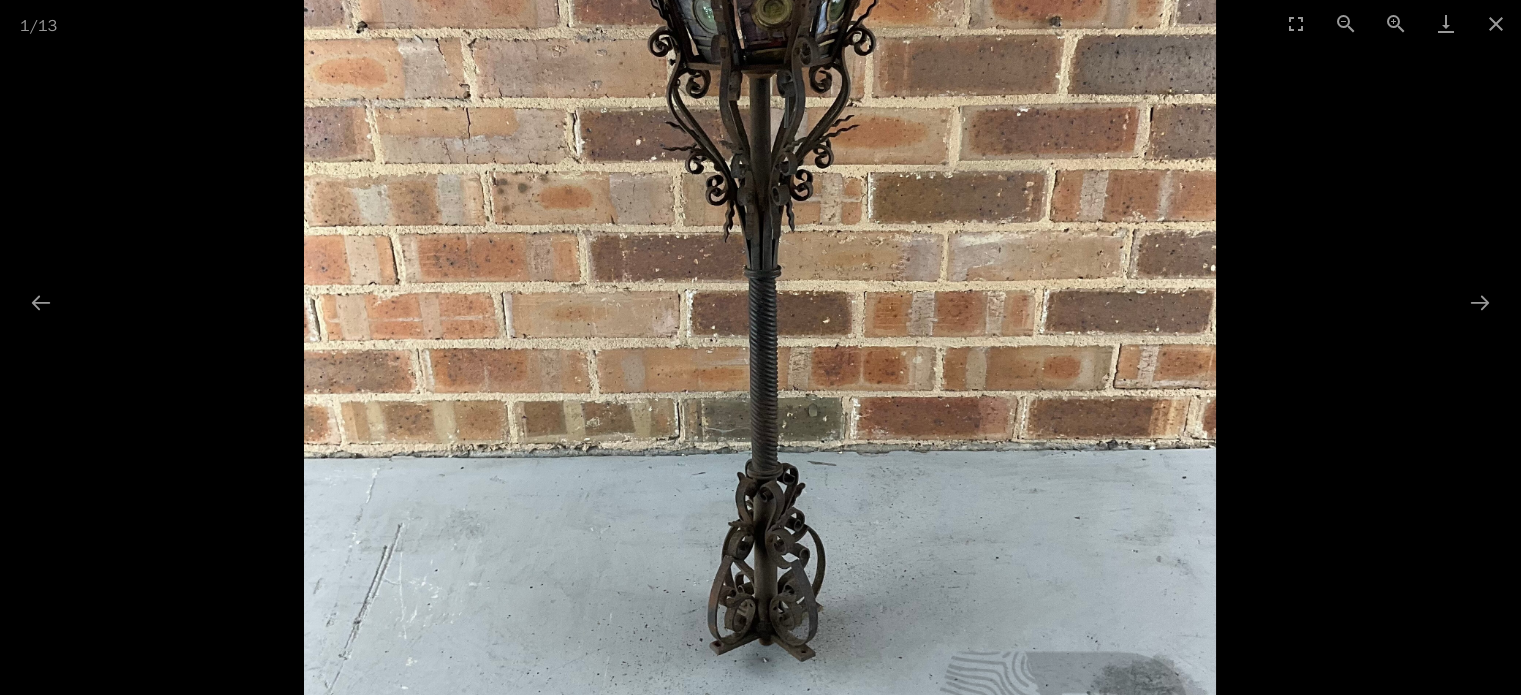 drag, startPoint x: 626, startPoint y: 532, endPoint x: 735, endPoint y: -45, distance: 587.20526 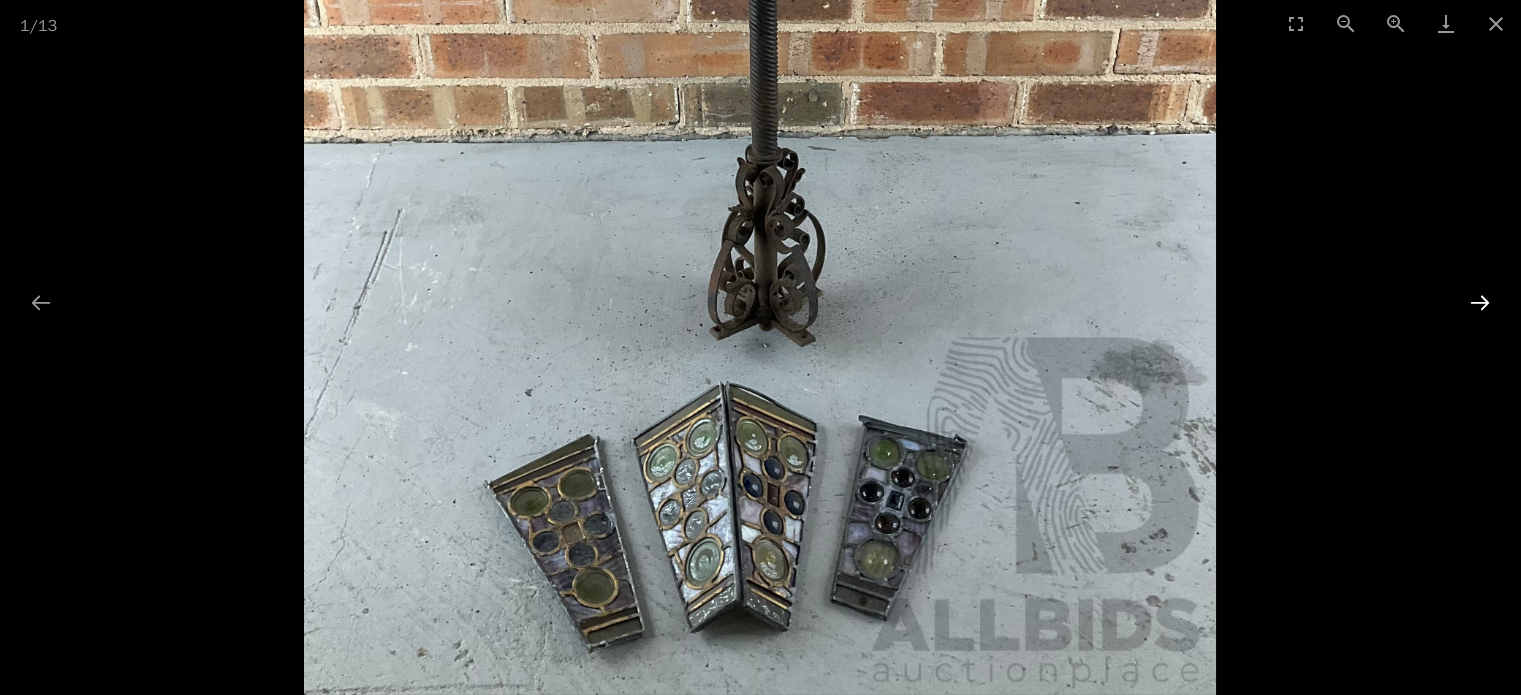 click at bounding box center (1480, 302) 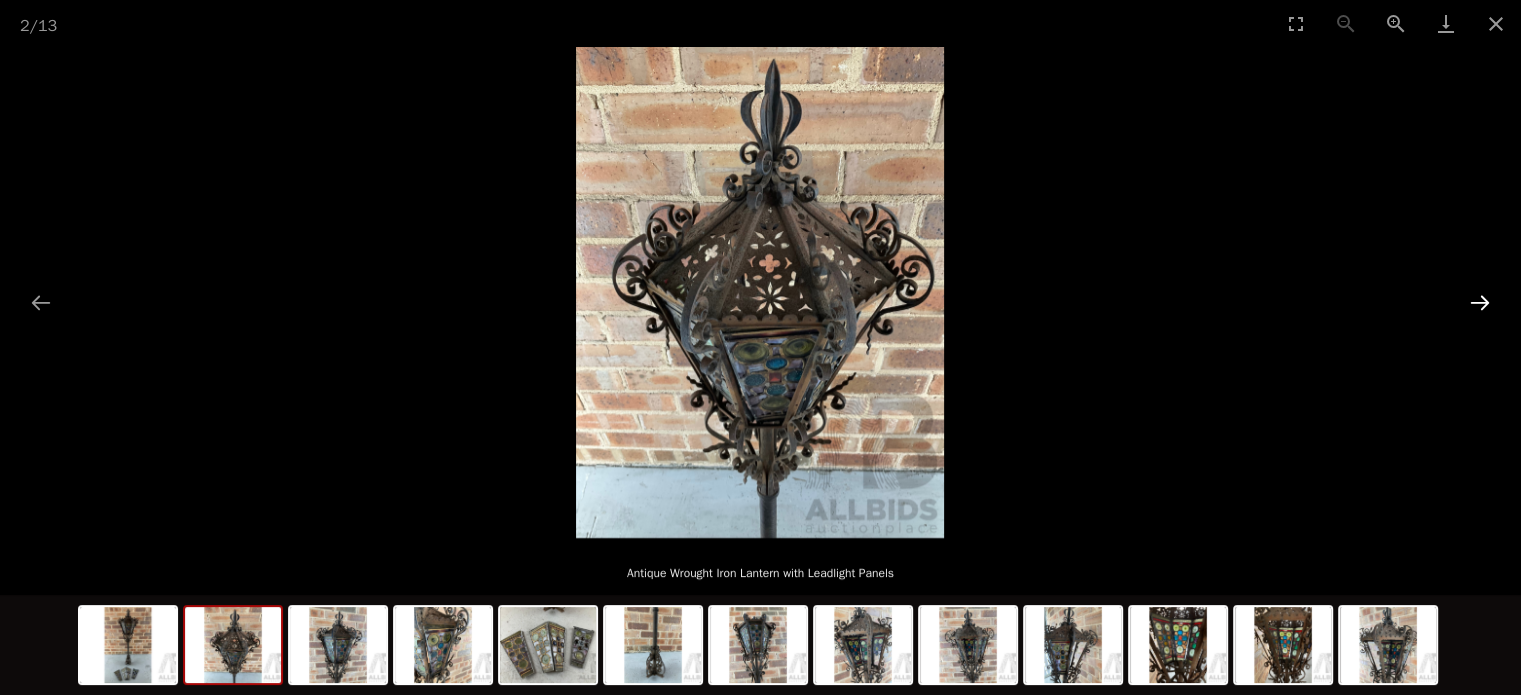 click at bounding box center [1480, 302] 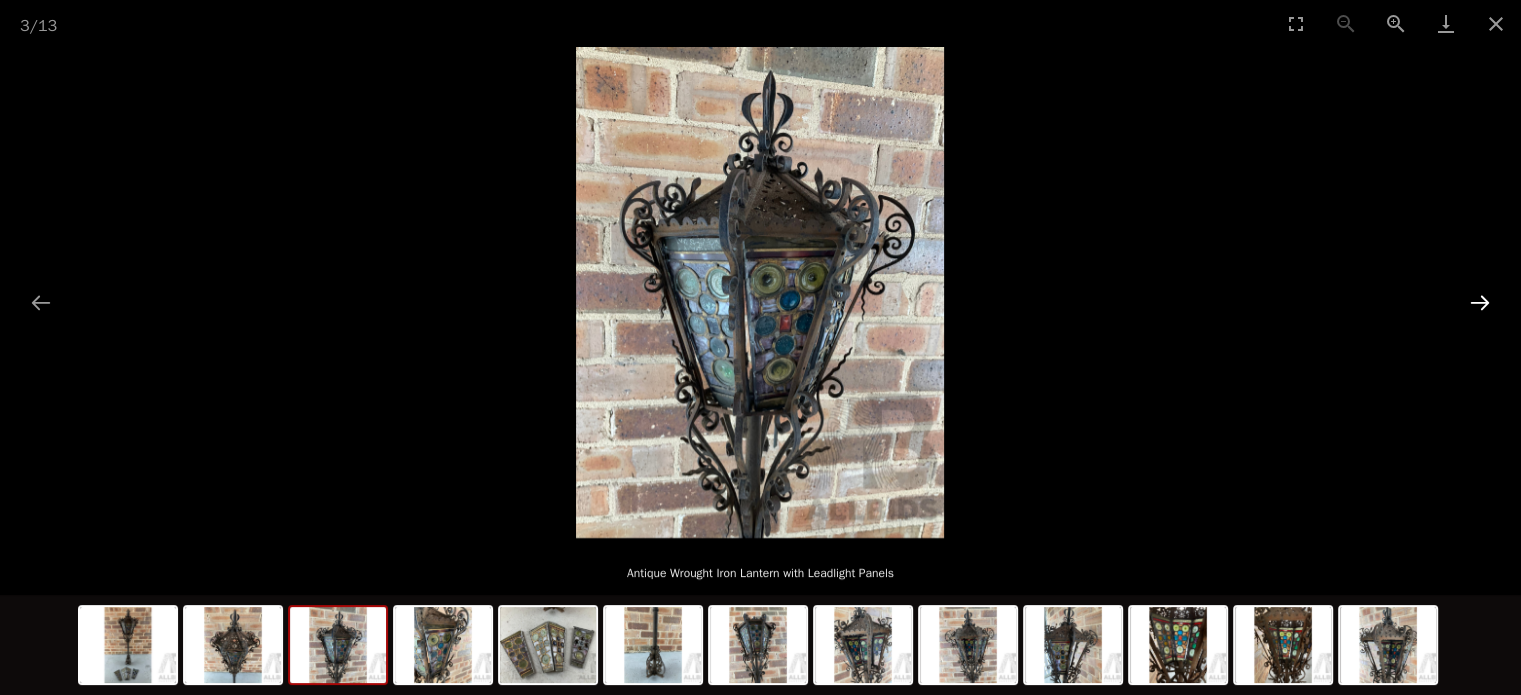 click at bounding box center [1480, 302] 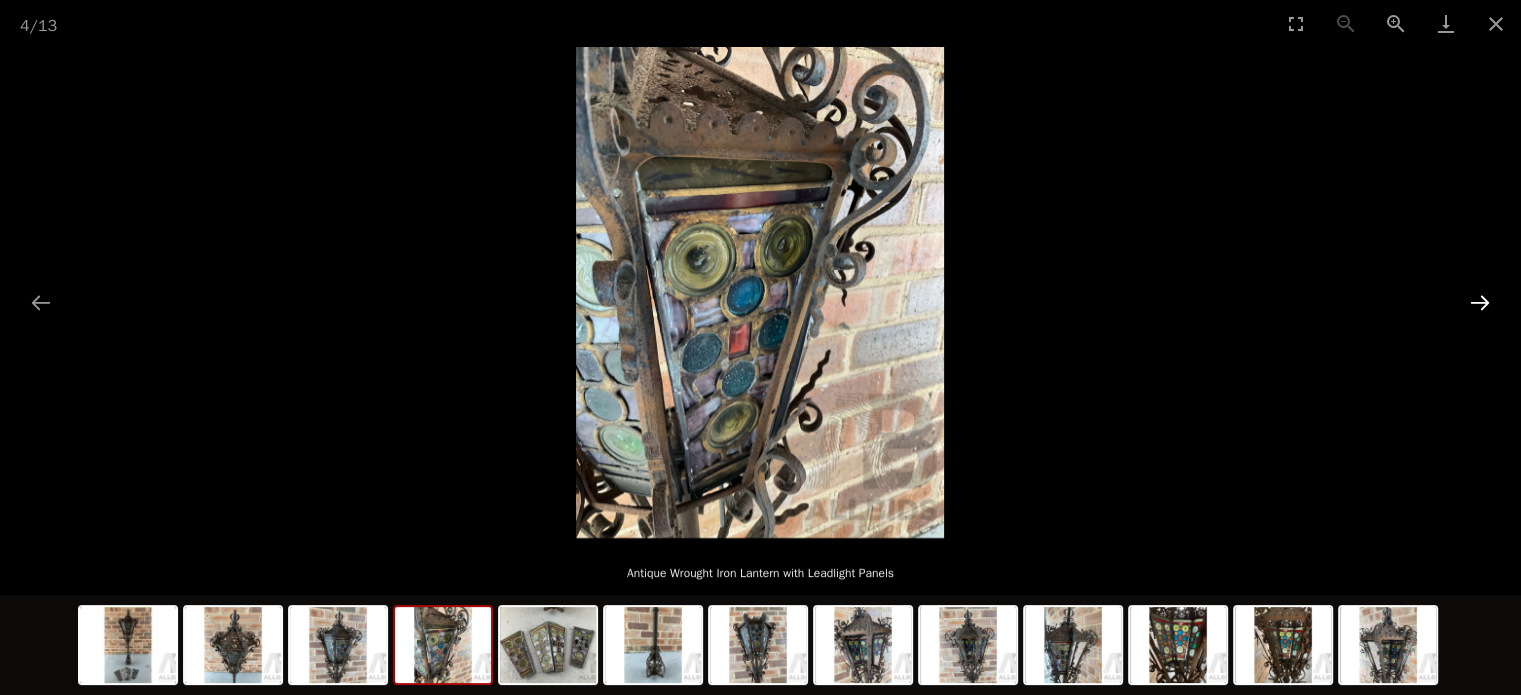 click at bounding box center [1480, 302] 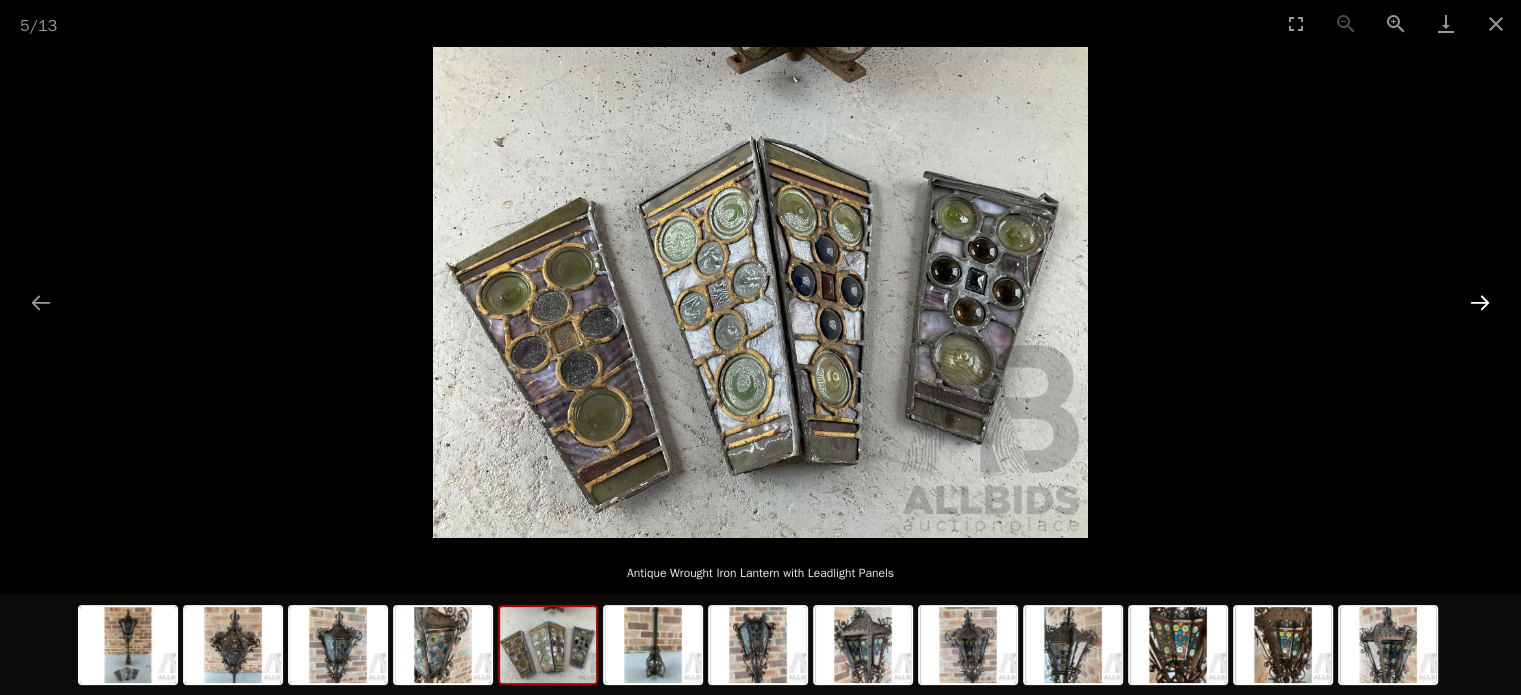 click at bounding box center (1480, 302) 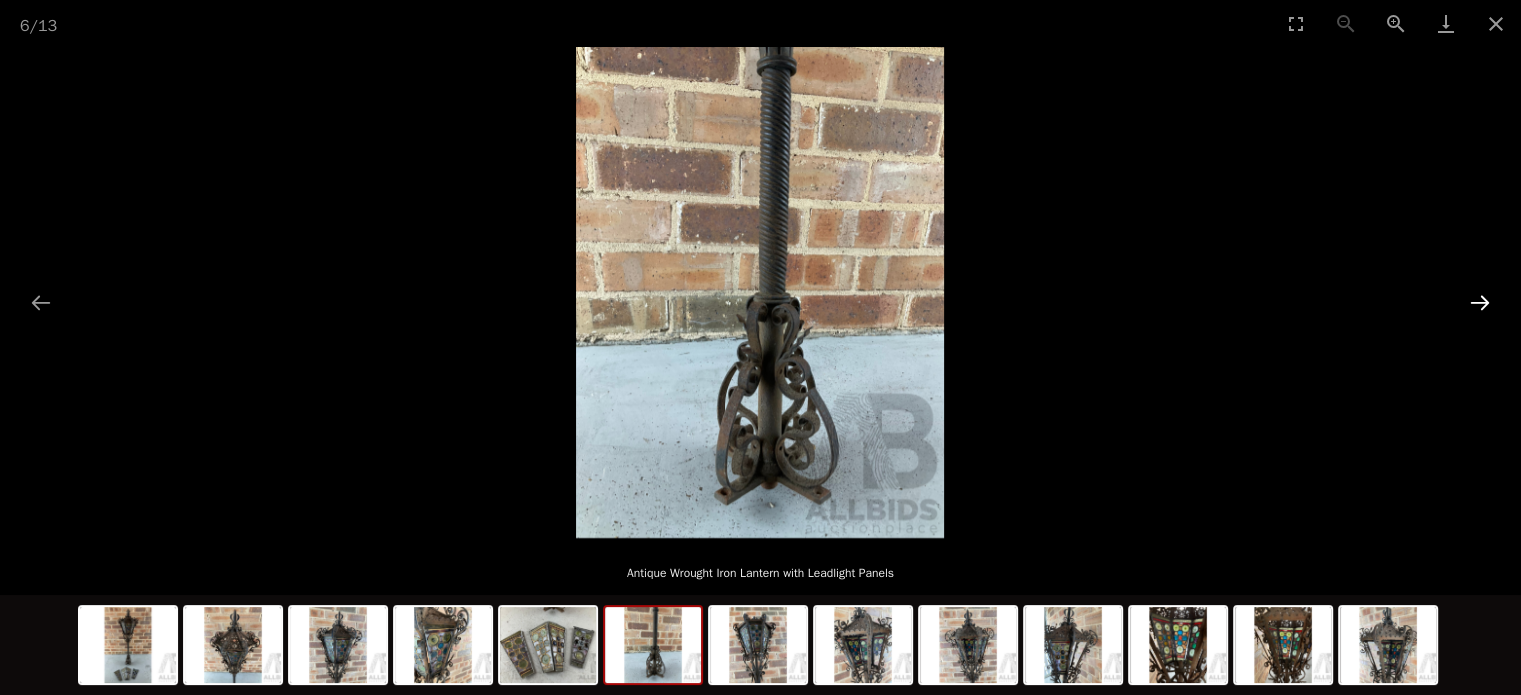 click at bounding box center (1480, 302) 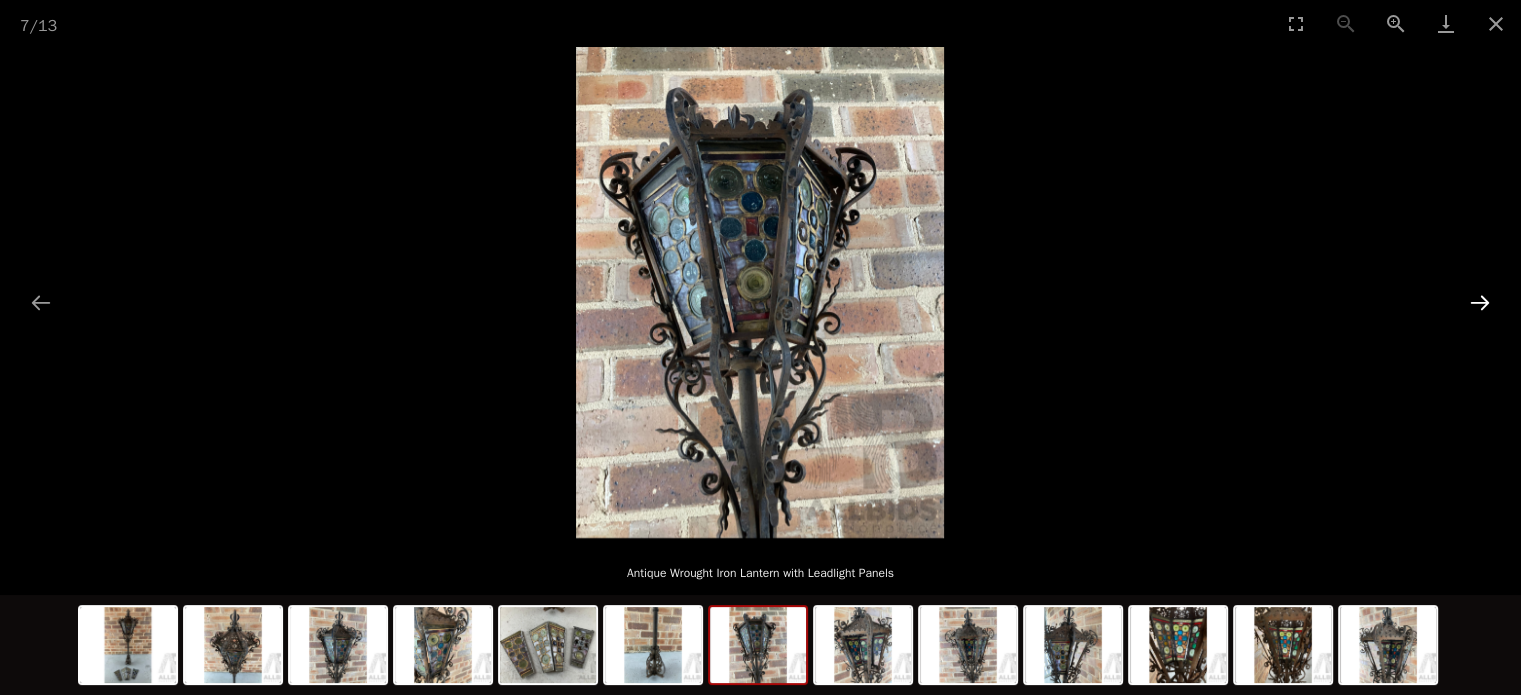 click at bounding box center (1480, 302) 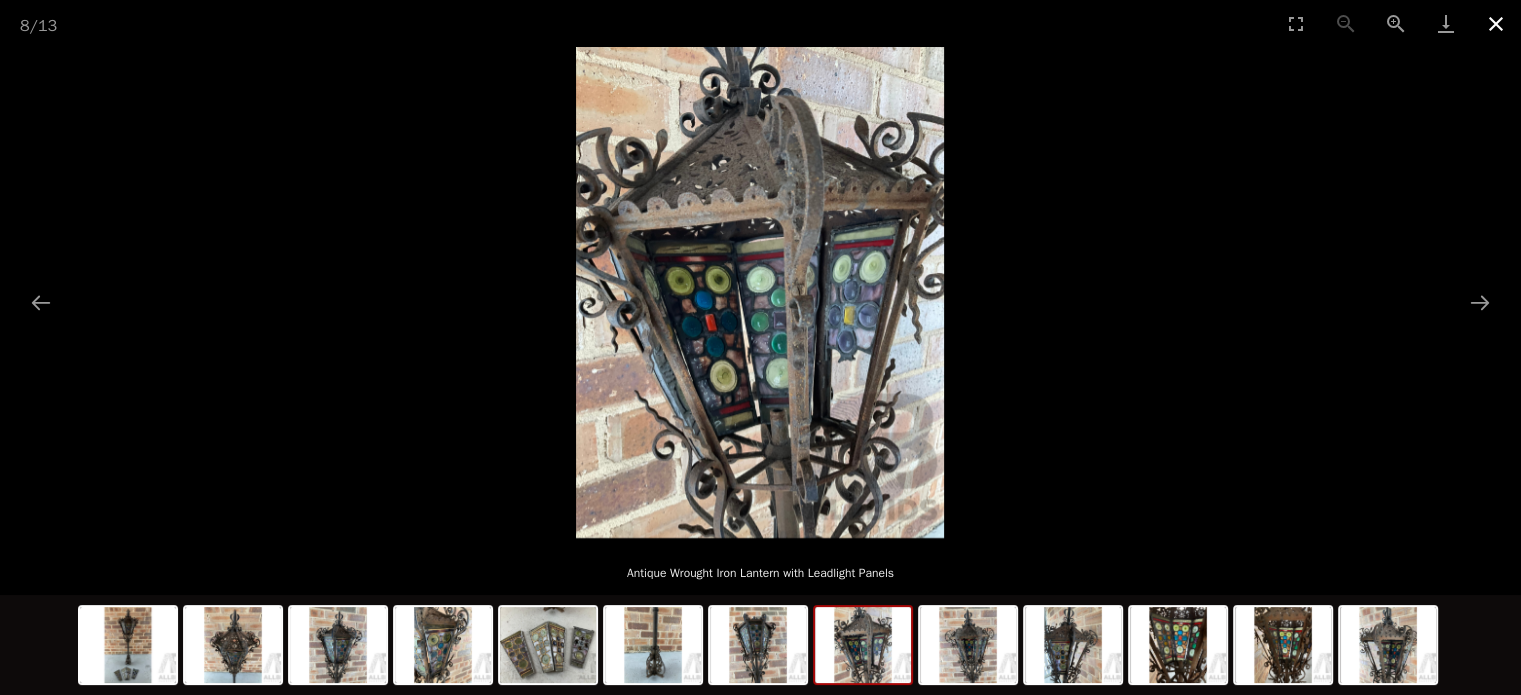 click at bounding box center [1496, 23] 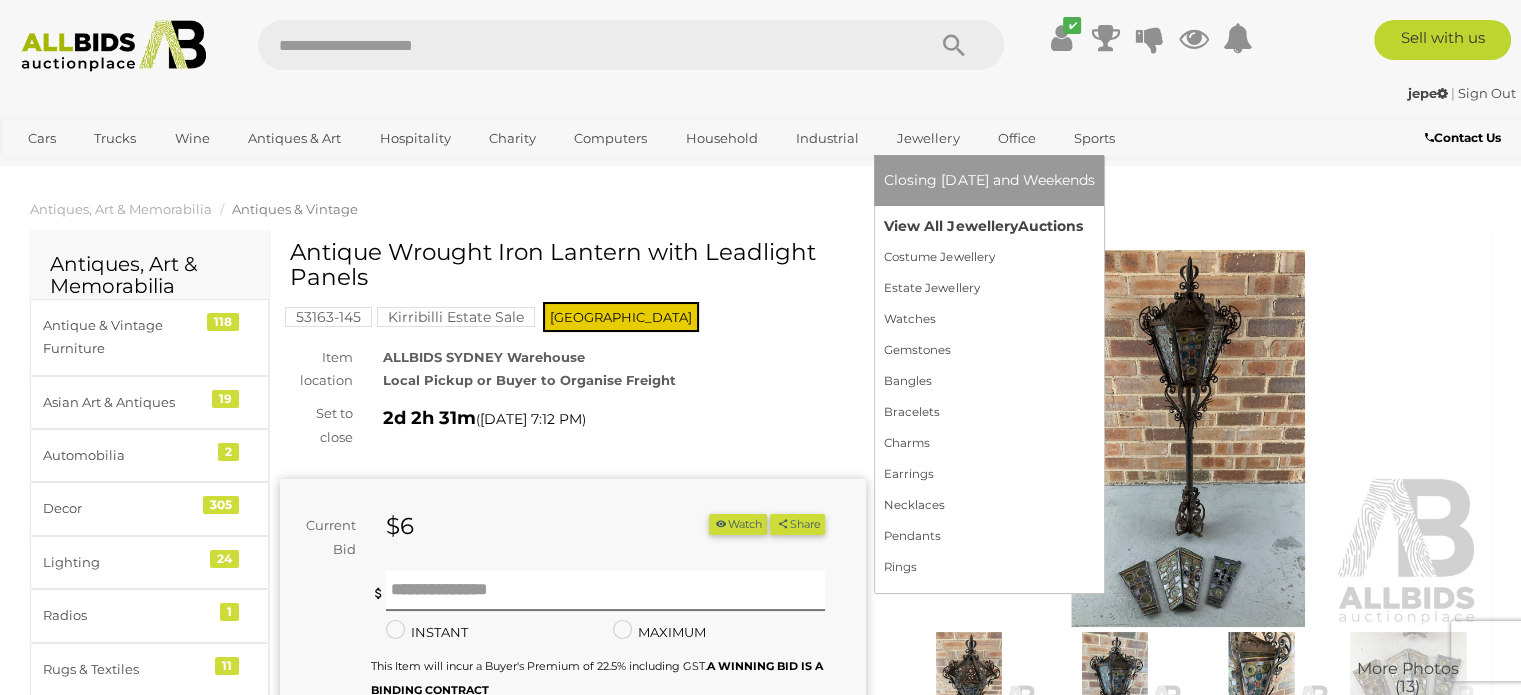 click on "View All Jewellery  Auctions" at bounding box center [989, 226] 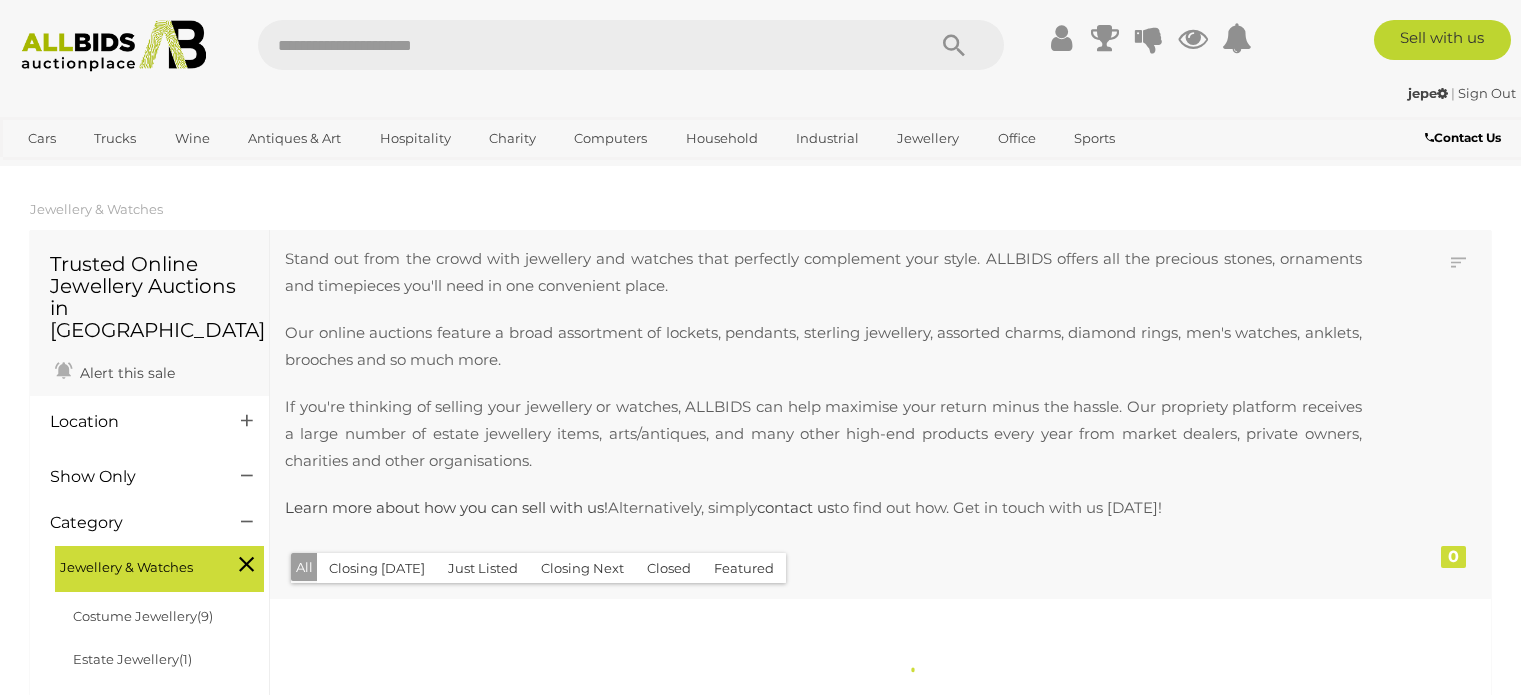 scroll, scrollTop: 0, scrollLeft: 0, axis: both 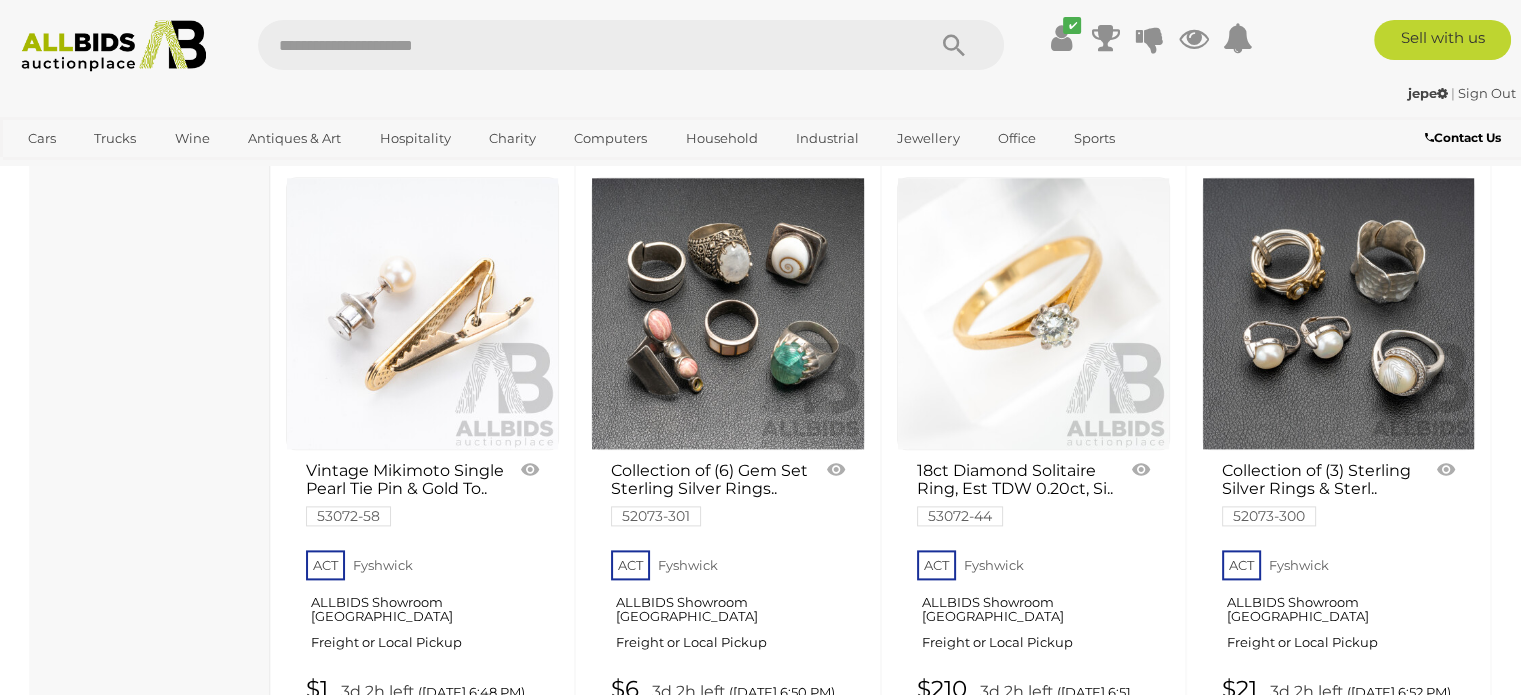 click at bounding box center [1033, 313] 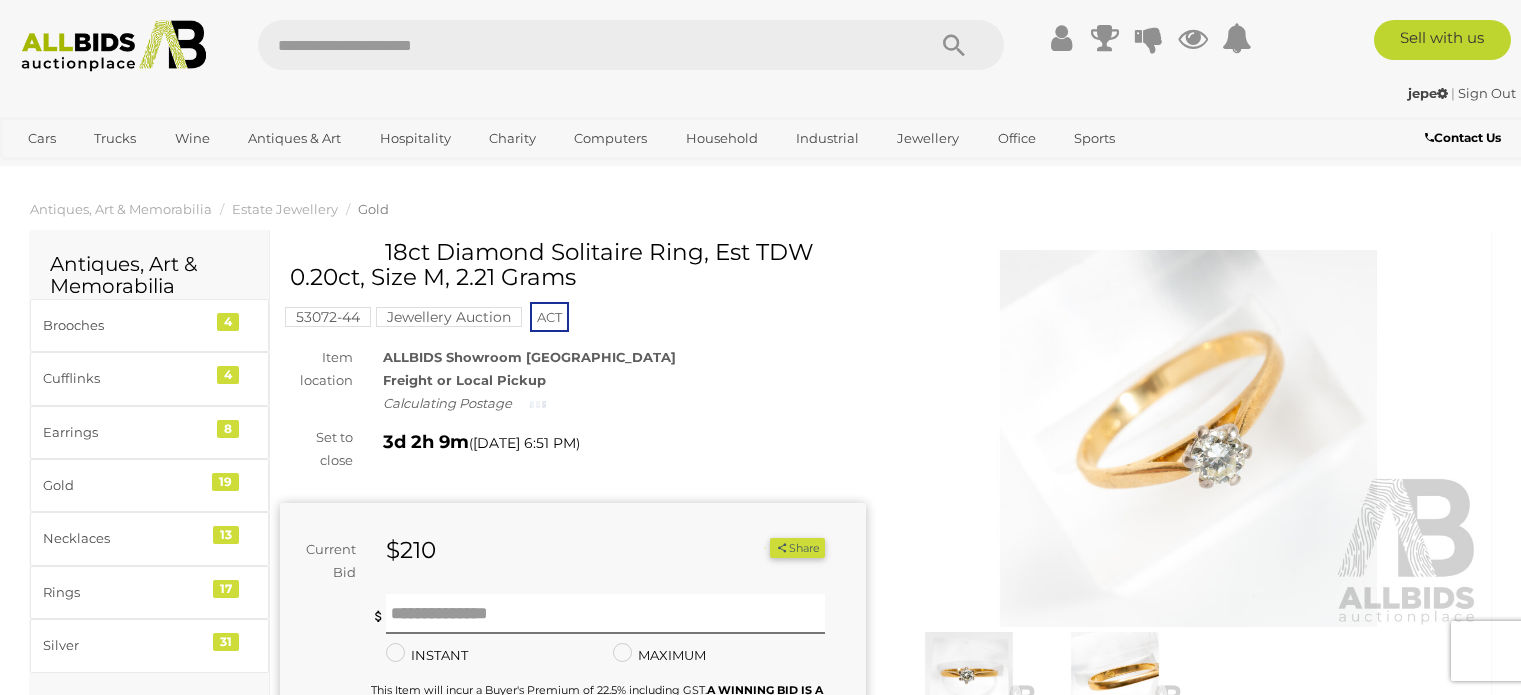 scroll, scrollTop: 0, scrollLeft: 0, axis: both 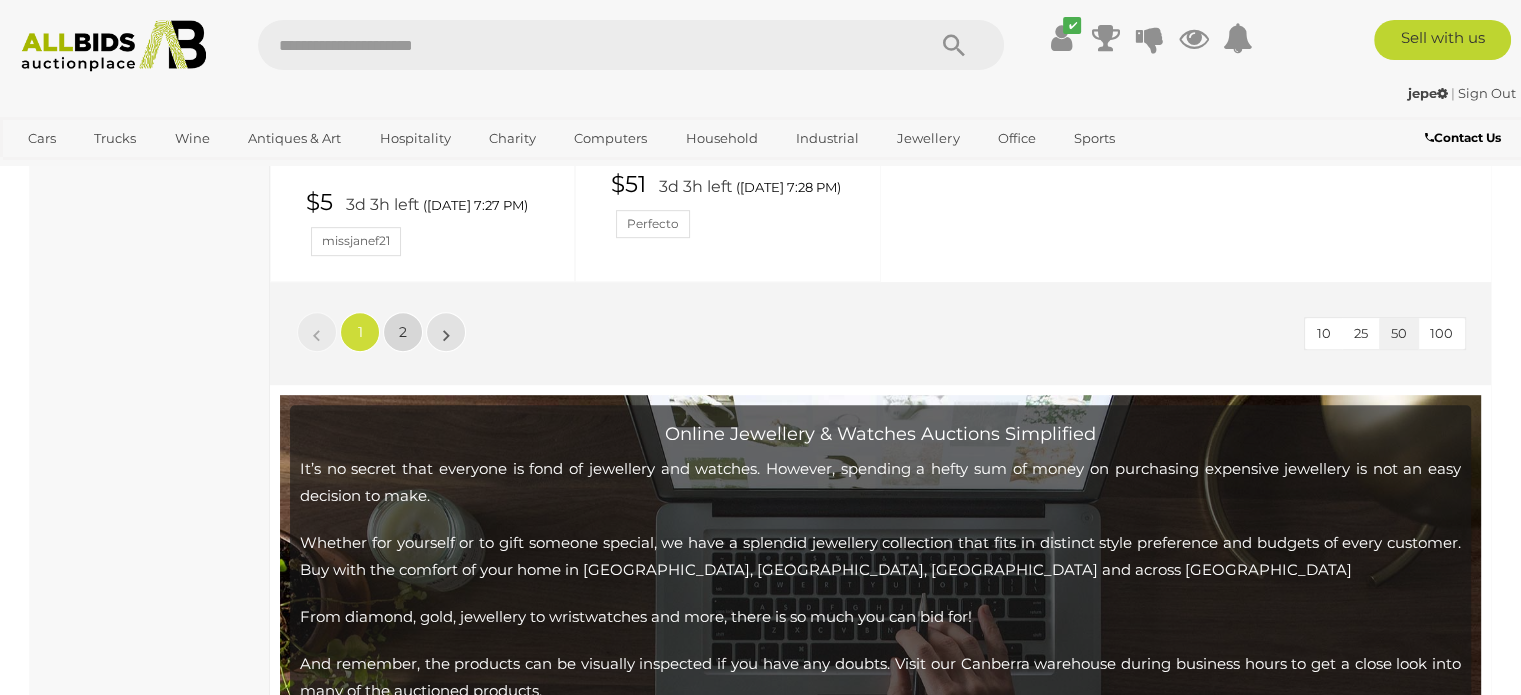 click on "2" at bounding box center [403, 332] 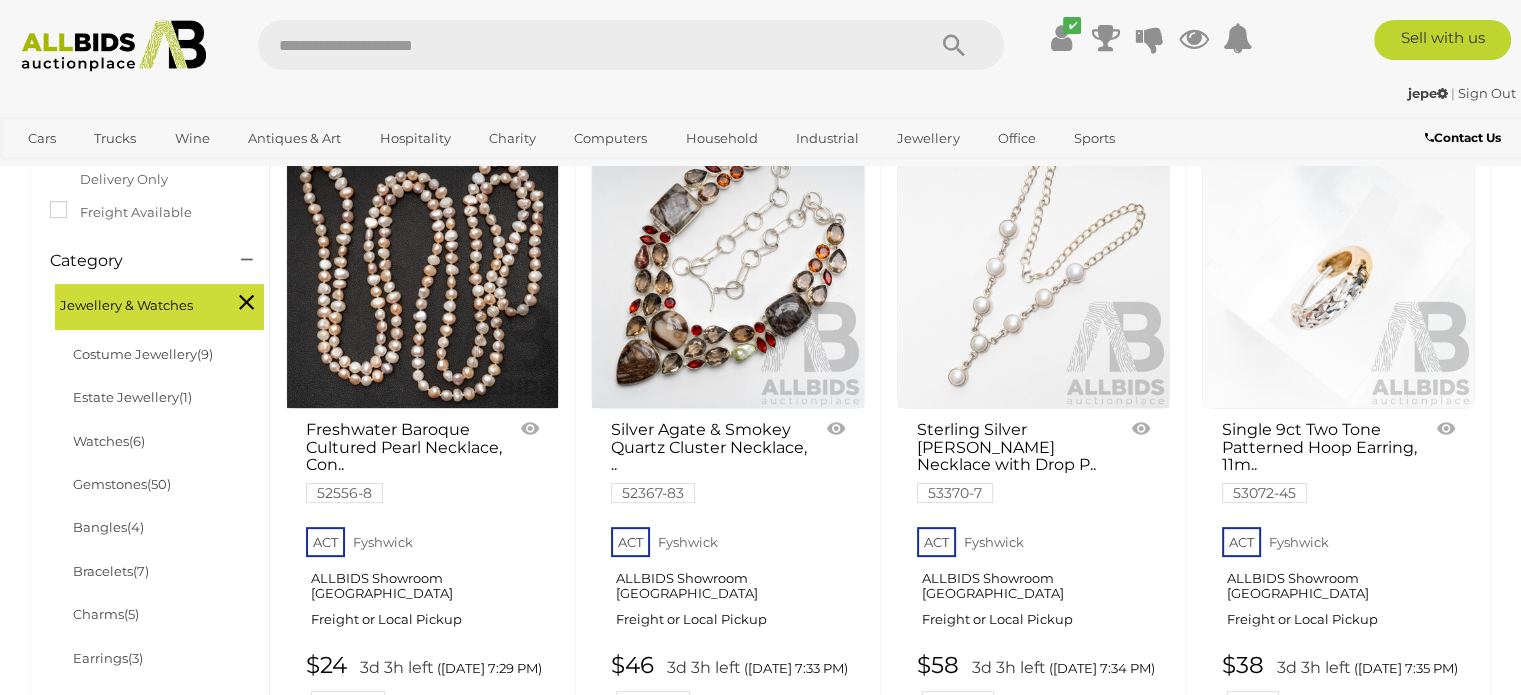 scroll, scrollTop: 1120, scrollLeft: 0, axis: vertical 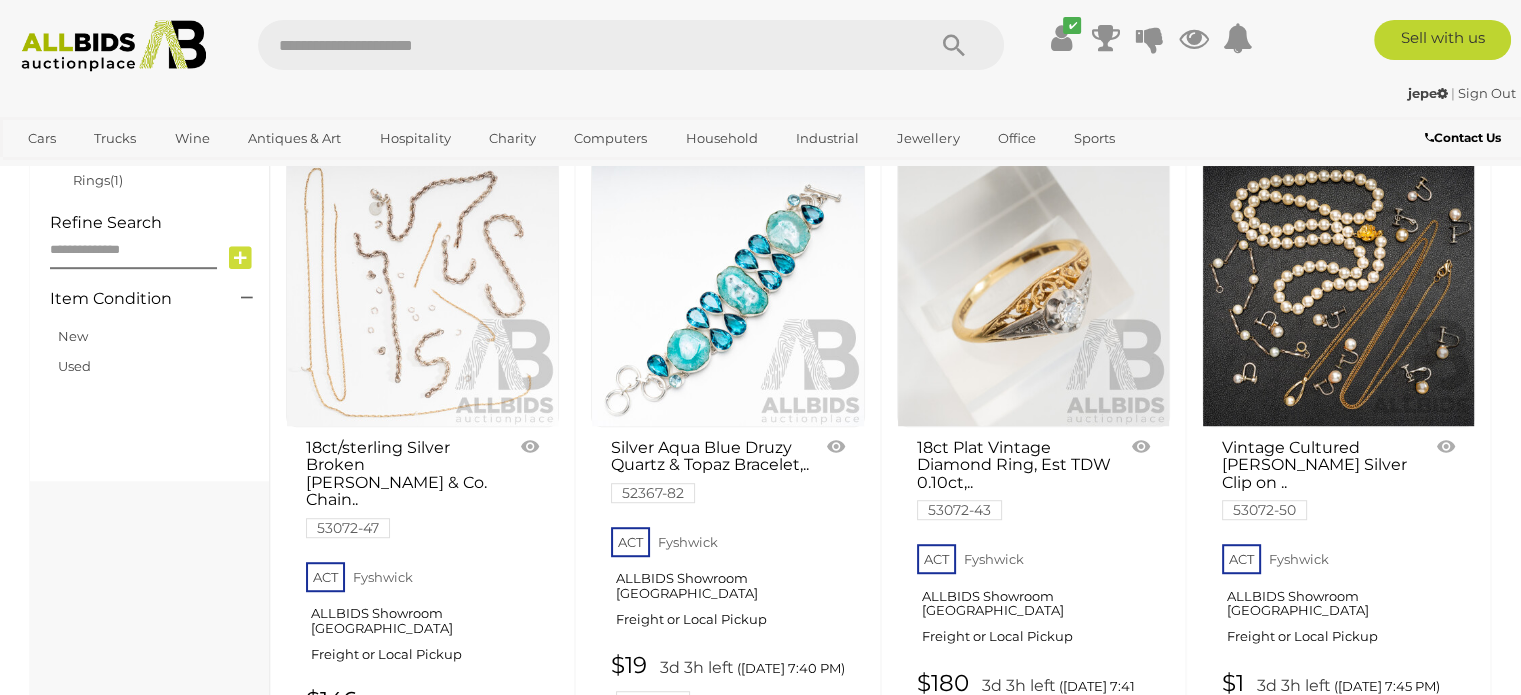 click at bounding box center [1033, 289] 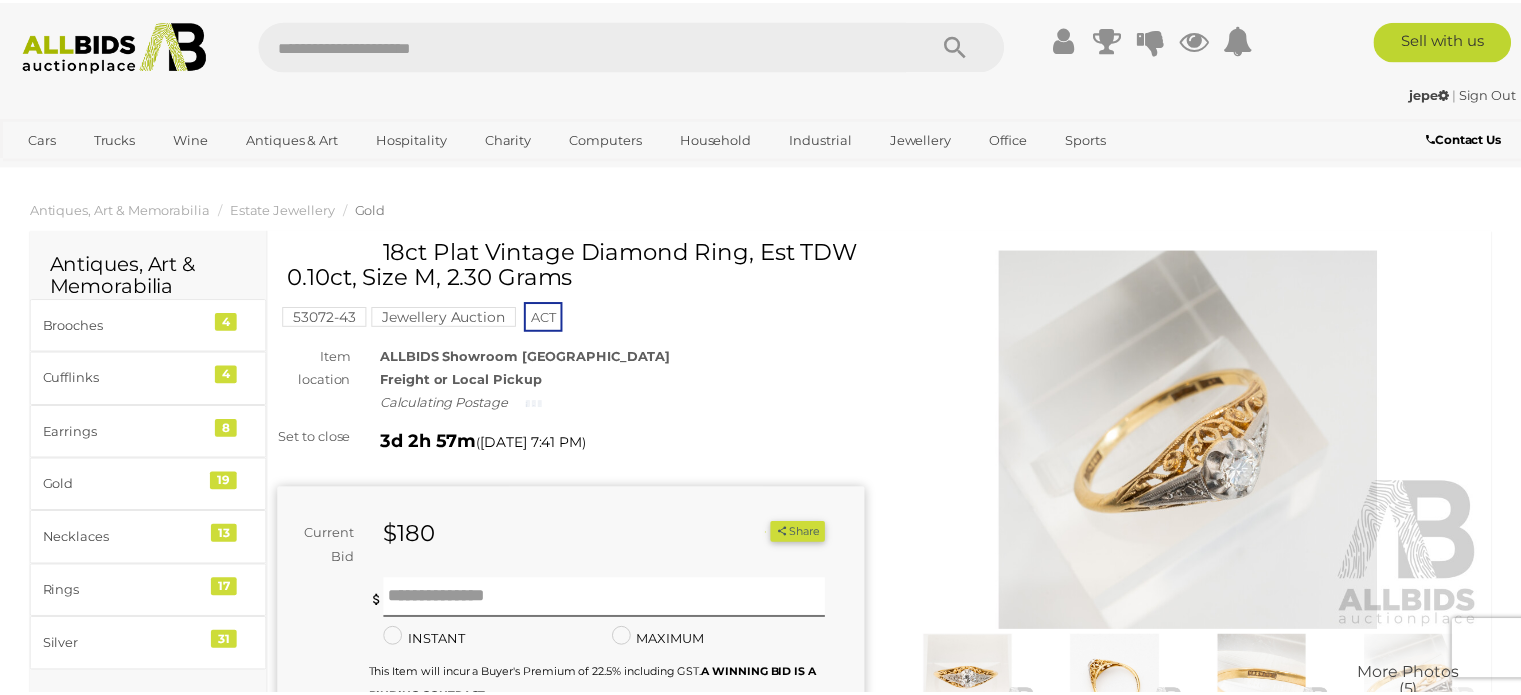 scroll, scrollTop: 0, scrollLeft: 0, axis: both 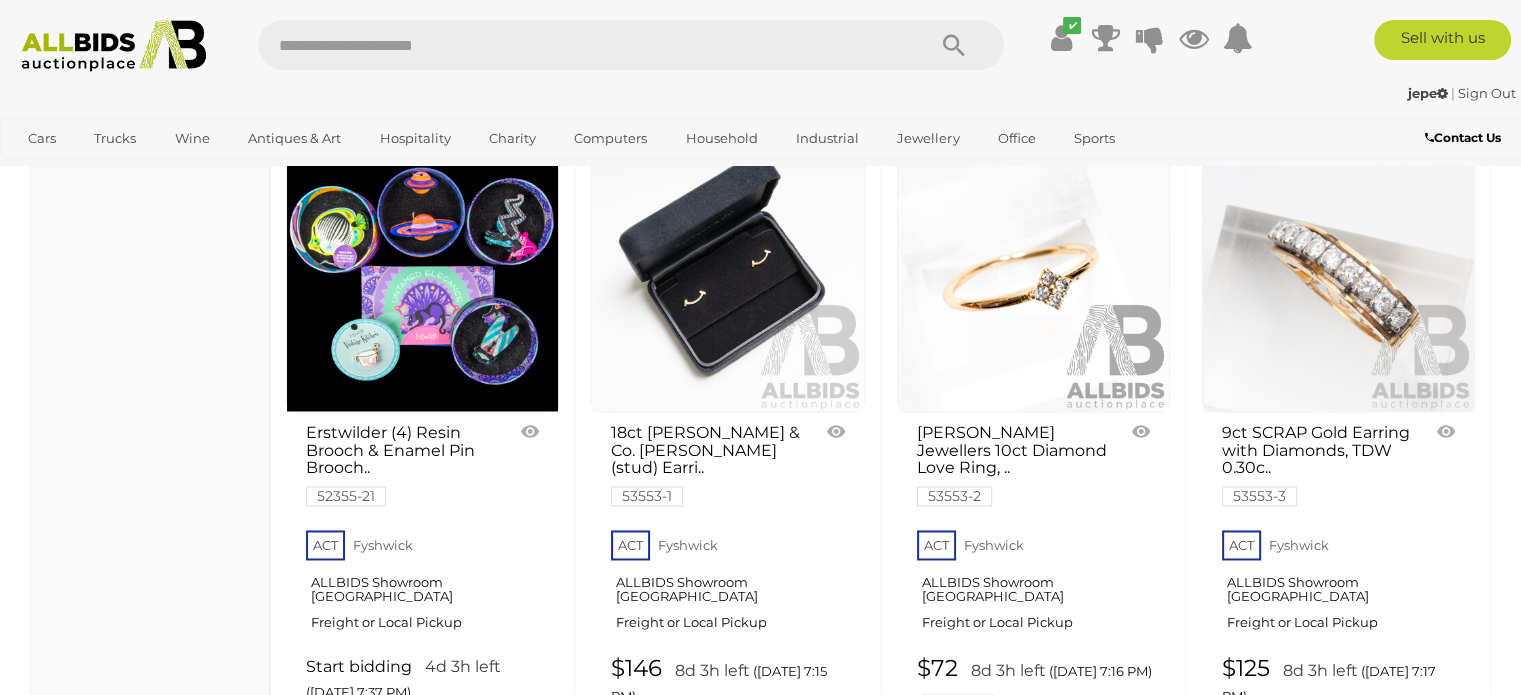 click on "[PERSON_NAME] Jewellers 10ct Diamond Love Ring, ..
53553-2" at bounding box center [1016, 464] 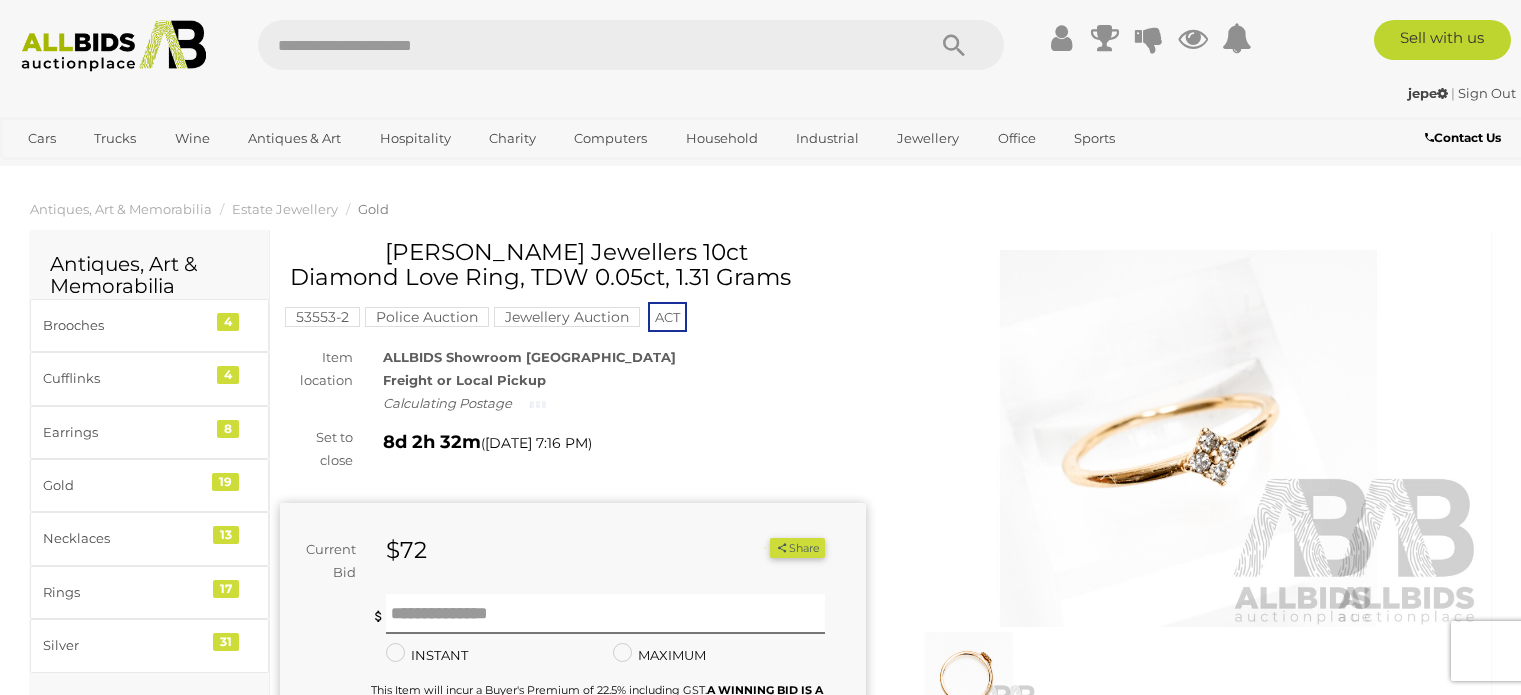 scroll, scrollTop: 0, scrollLeft: 0, axis: both 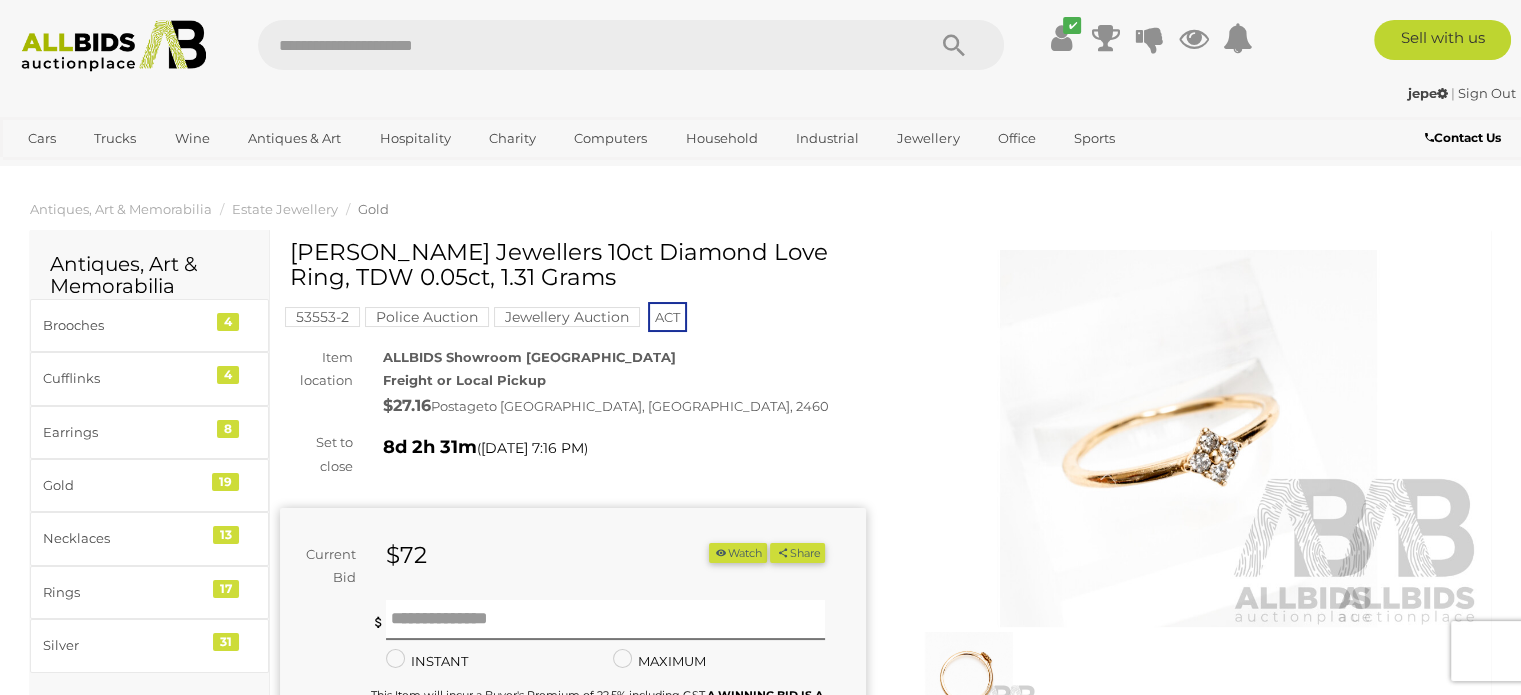 click at bounding box center (1189, 438) 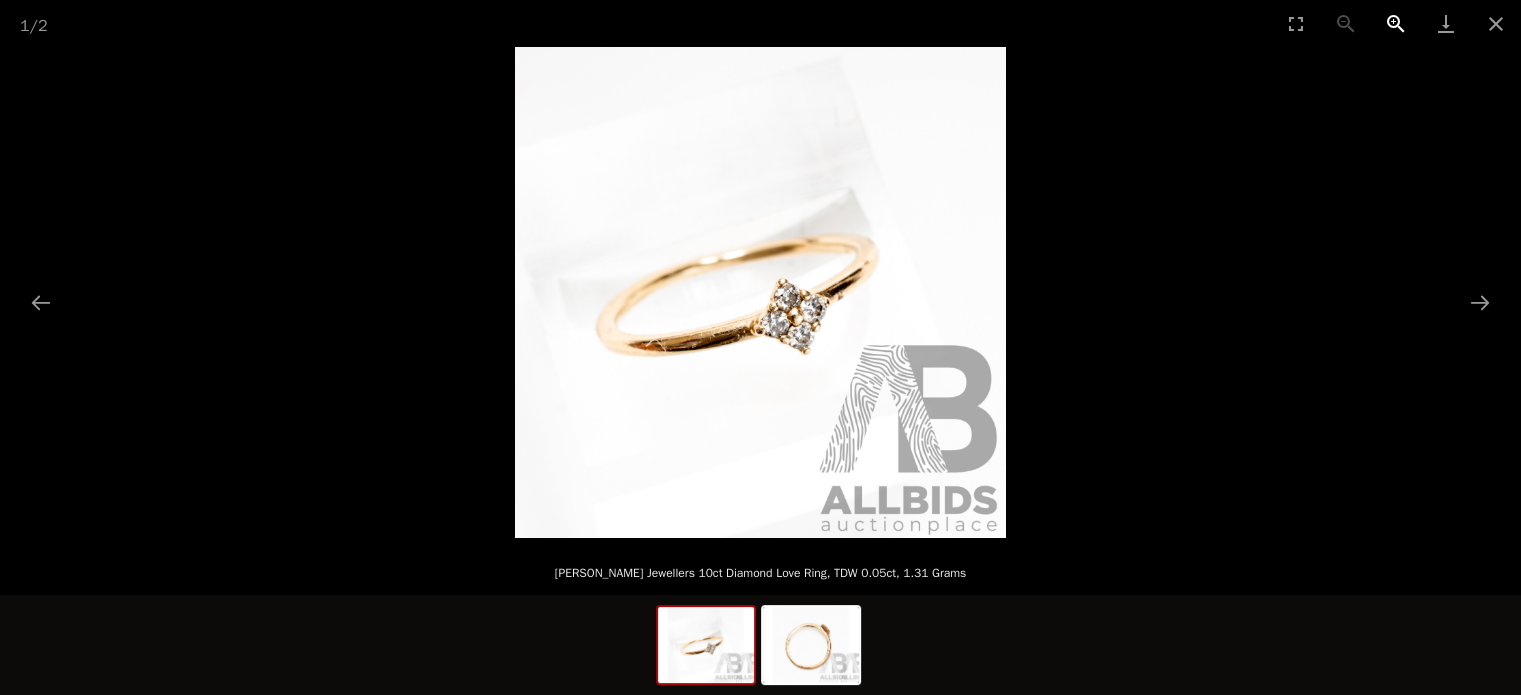 click at bounding box center [1396, 23] 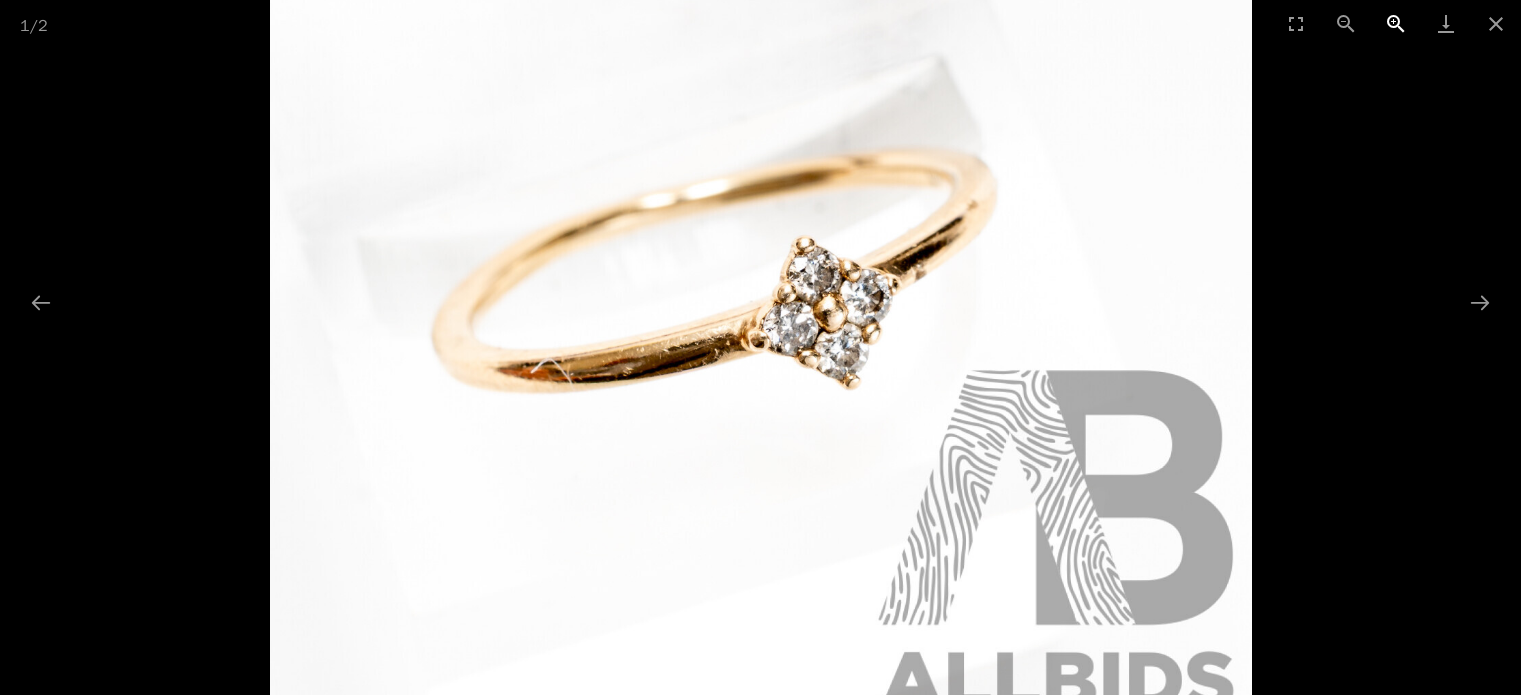 click at bounding box center [1396, 23] 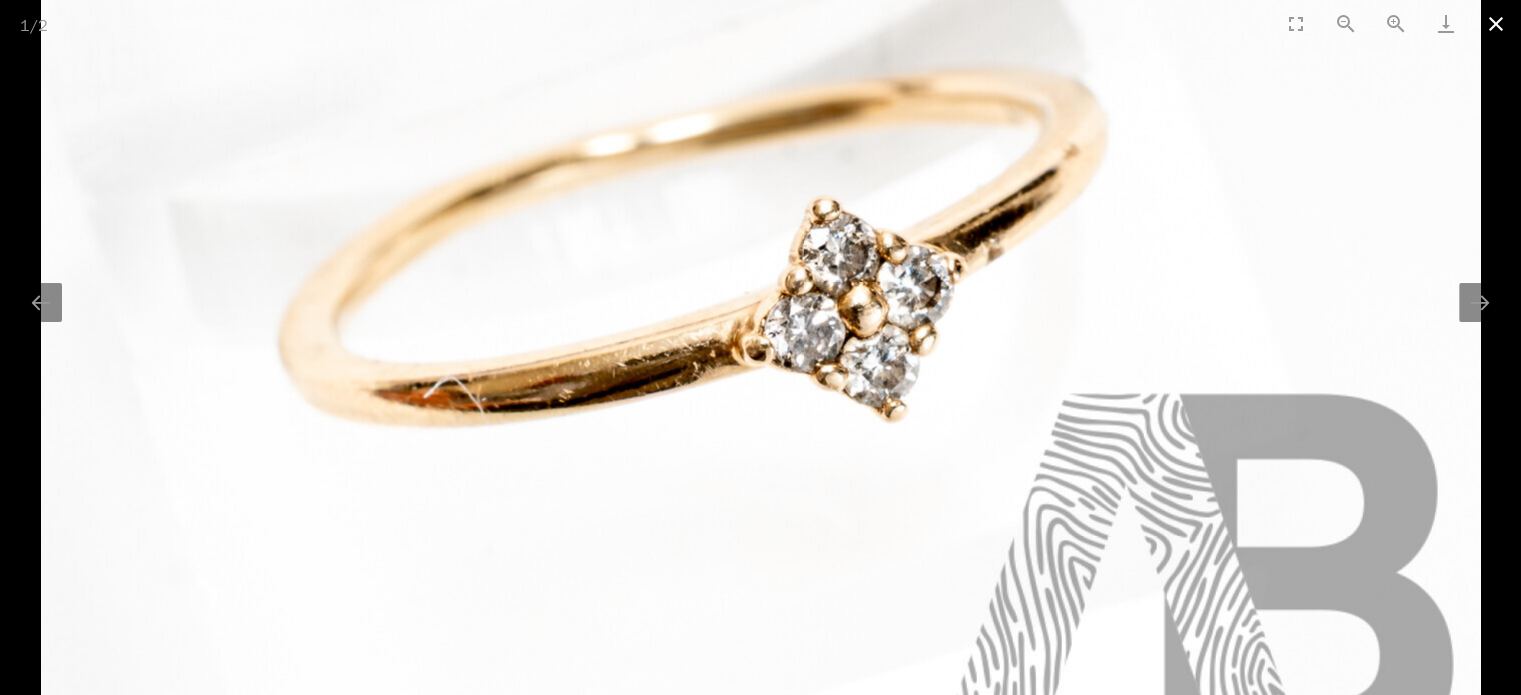 click at bounding box center [1496, 23] 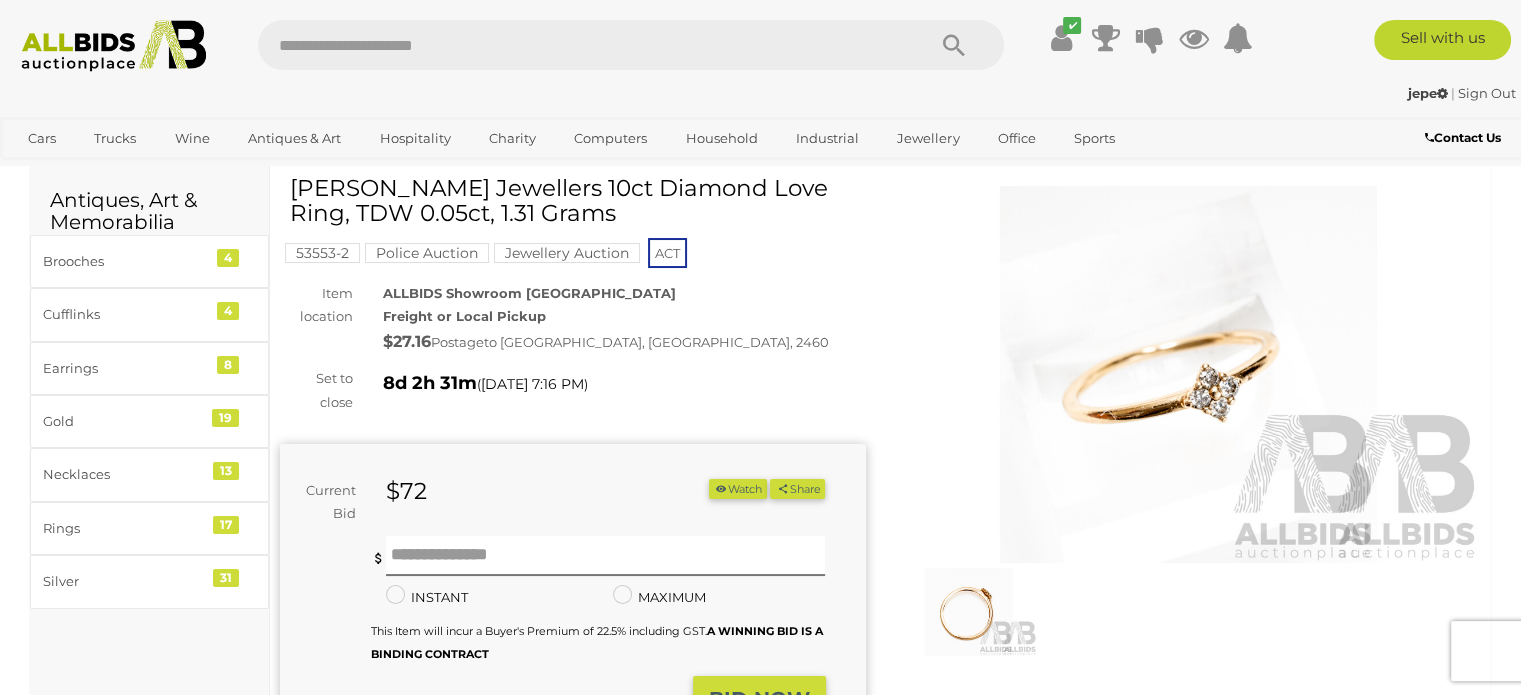 scroll, scrollTop: 40, scrollLeft: 0, axis: vertical 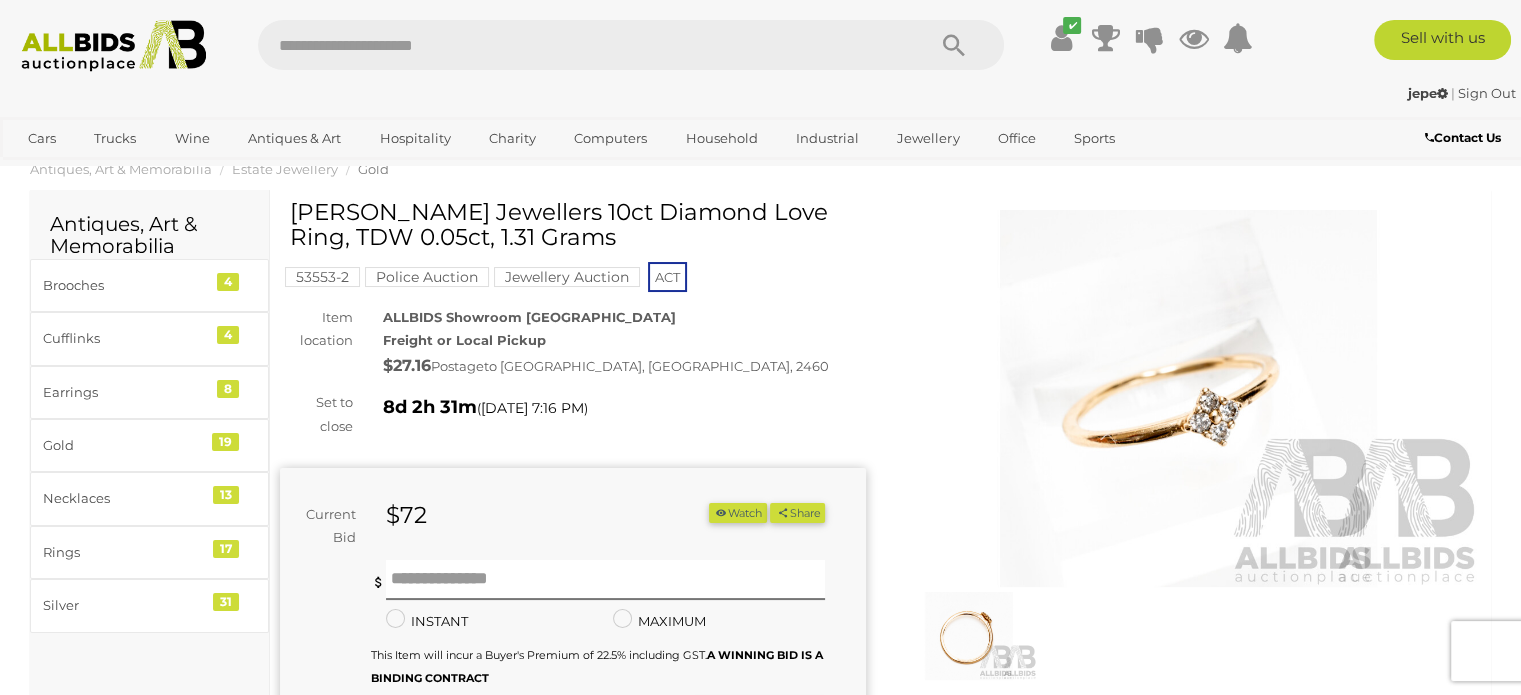 click at bounding box center (969, 636) 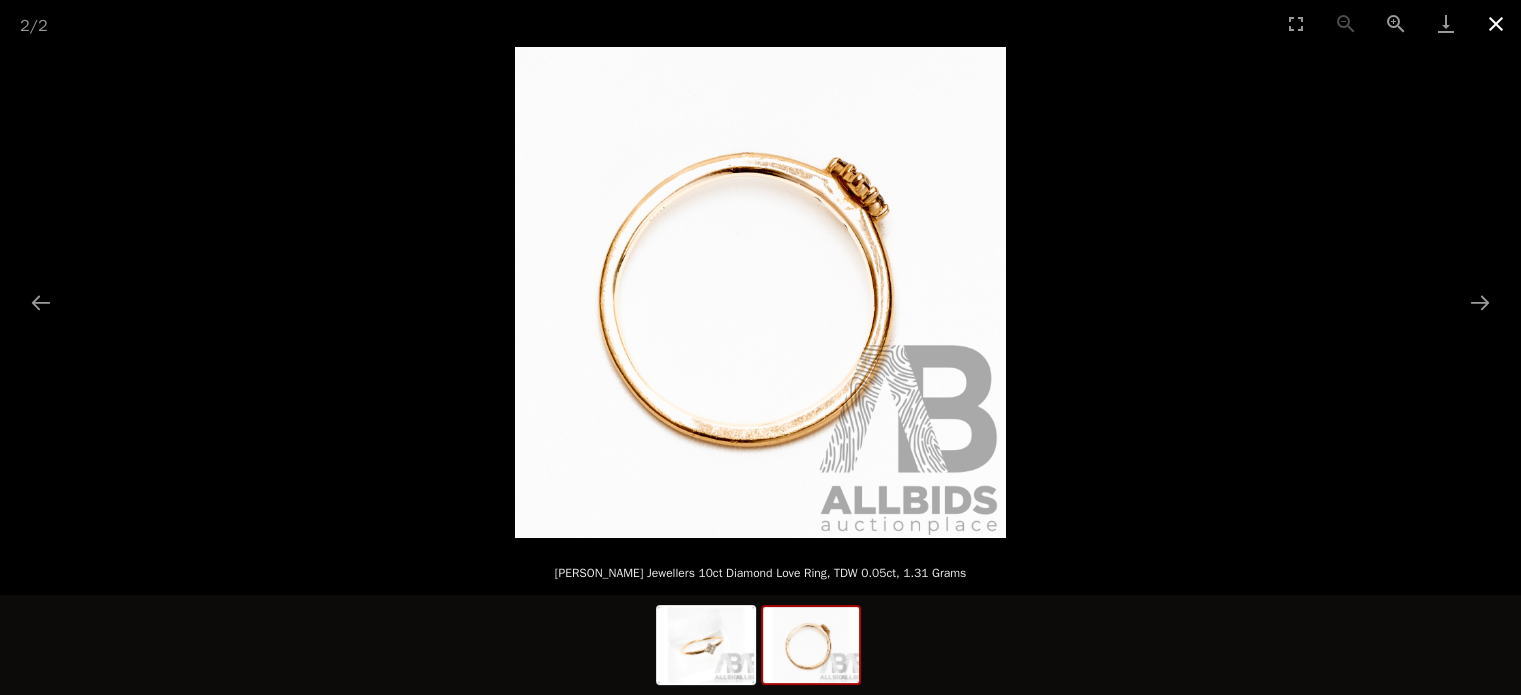 click at bounding box center [1496, 23] 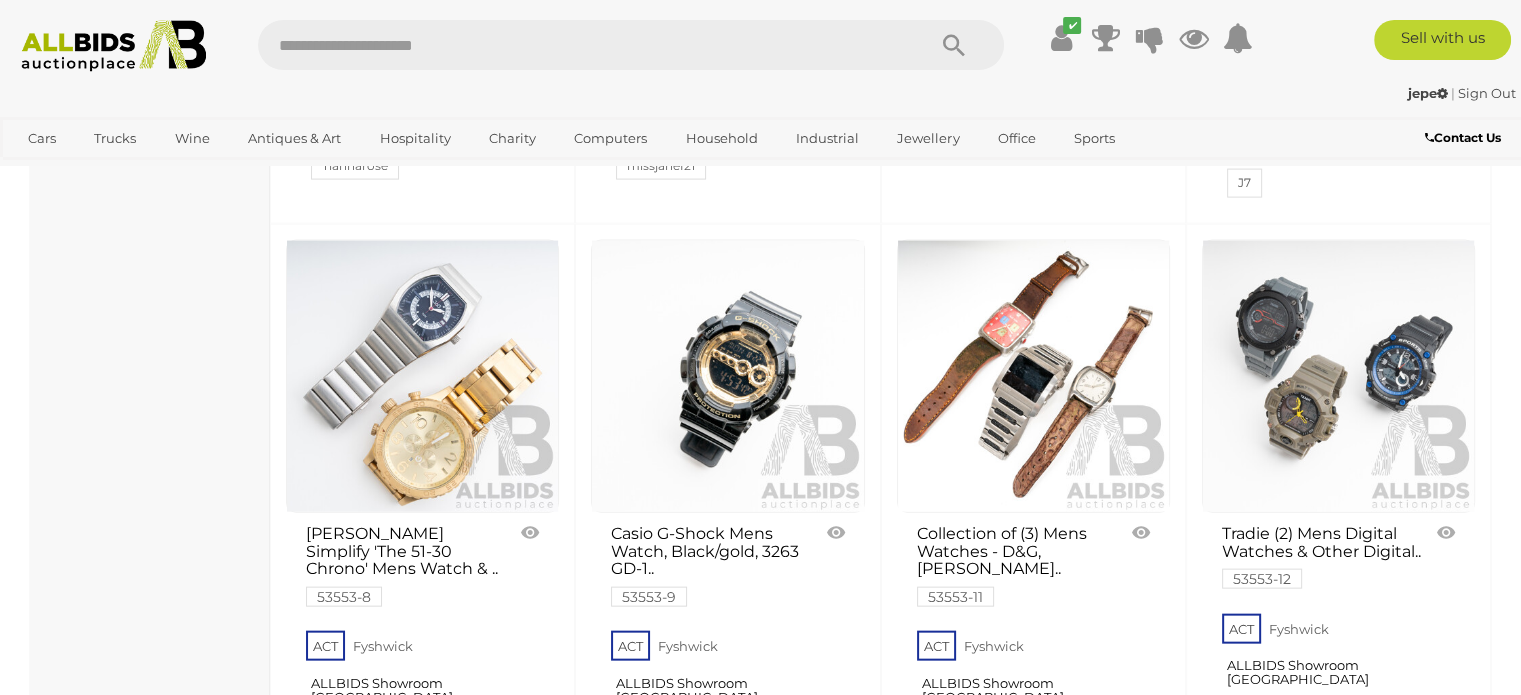 scroll, scrollTop: 4906, scrollLeft: 0, axis: vertical 